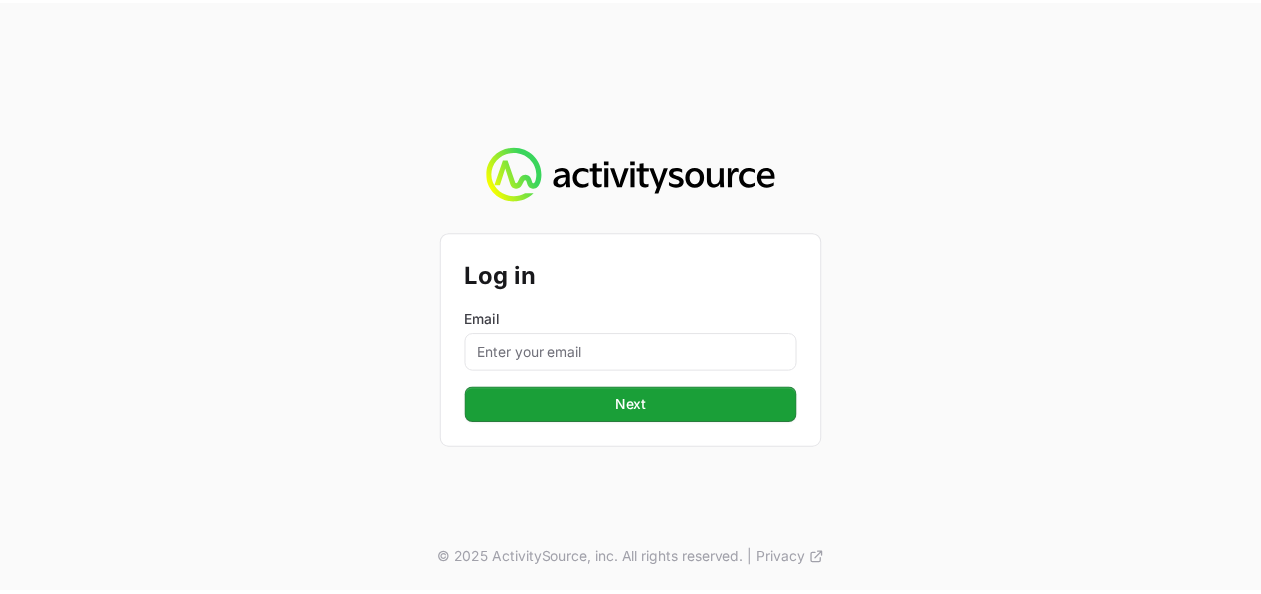 scroll, scrollTop: 0, scrollLeft: 0, axis: both 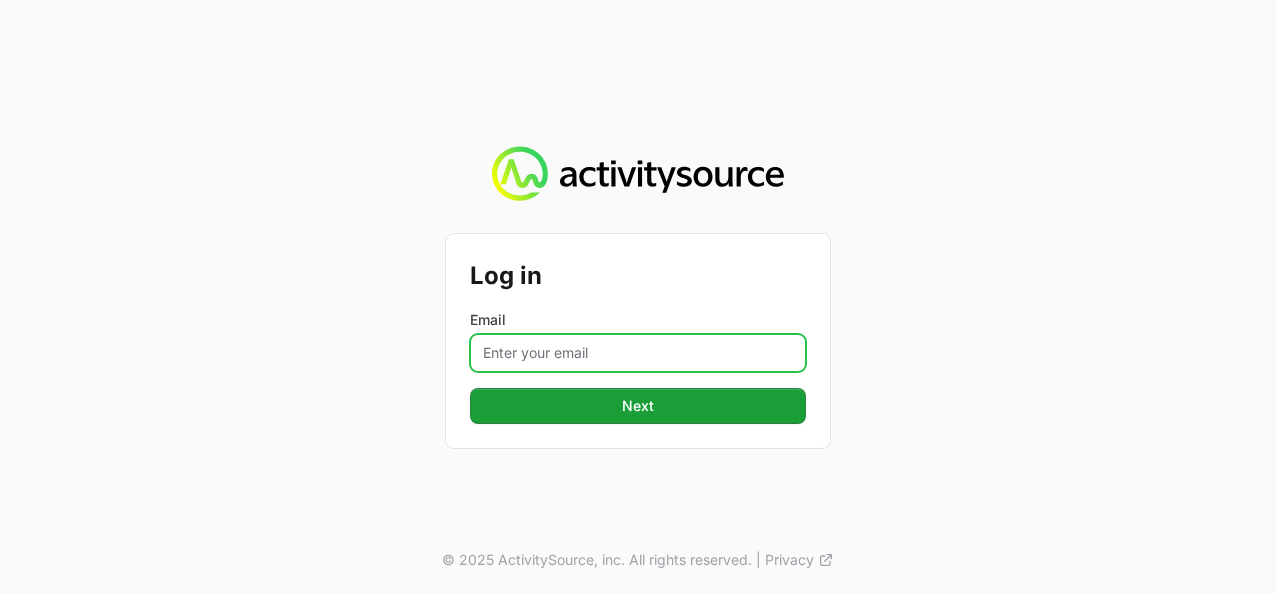 click on "Email" 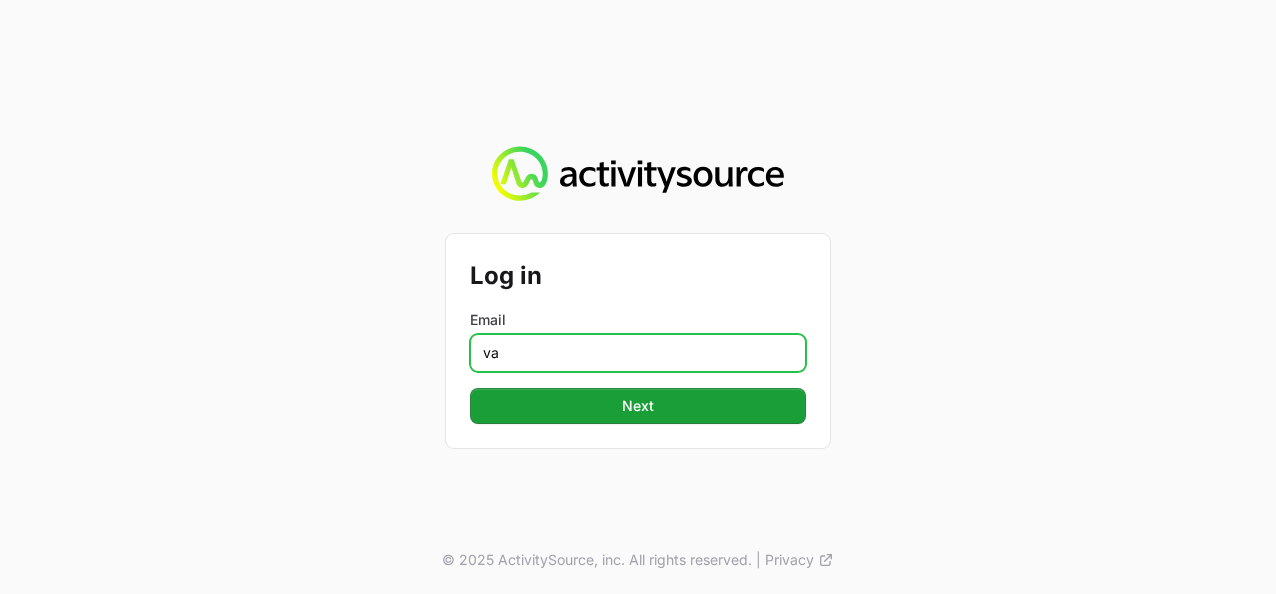 type on "v" 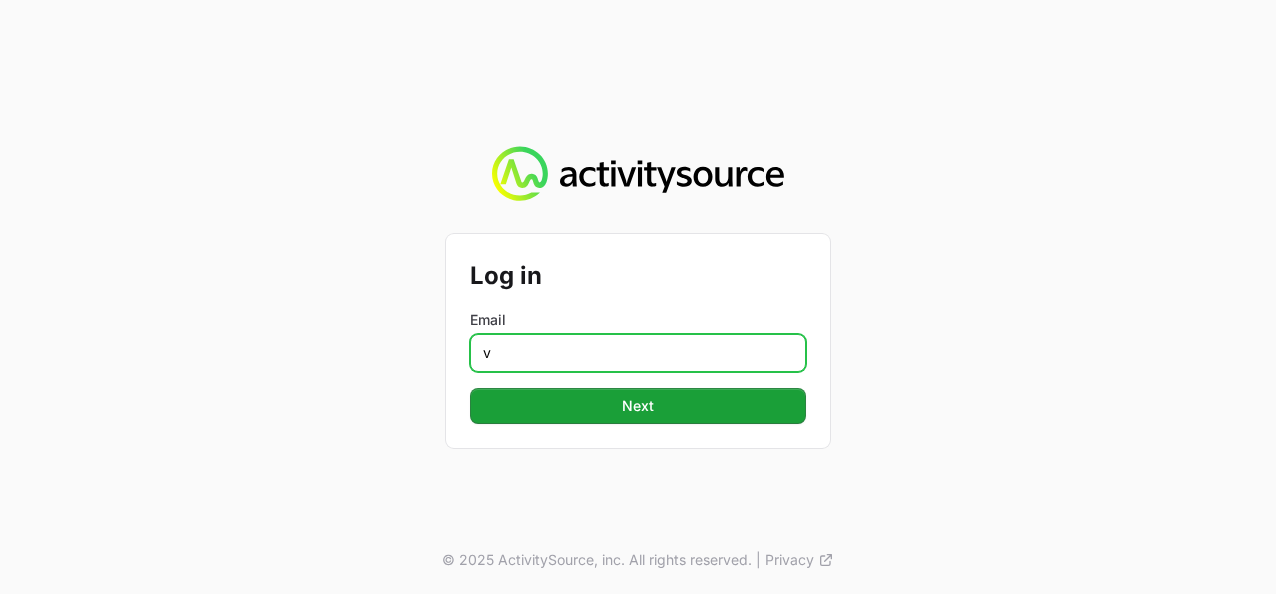 type on "[PERSON_NAME][EMAIL_ADDRESS][DOMAIN_NAME]" 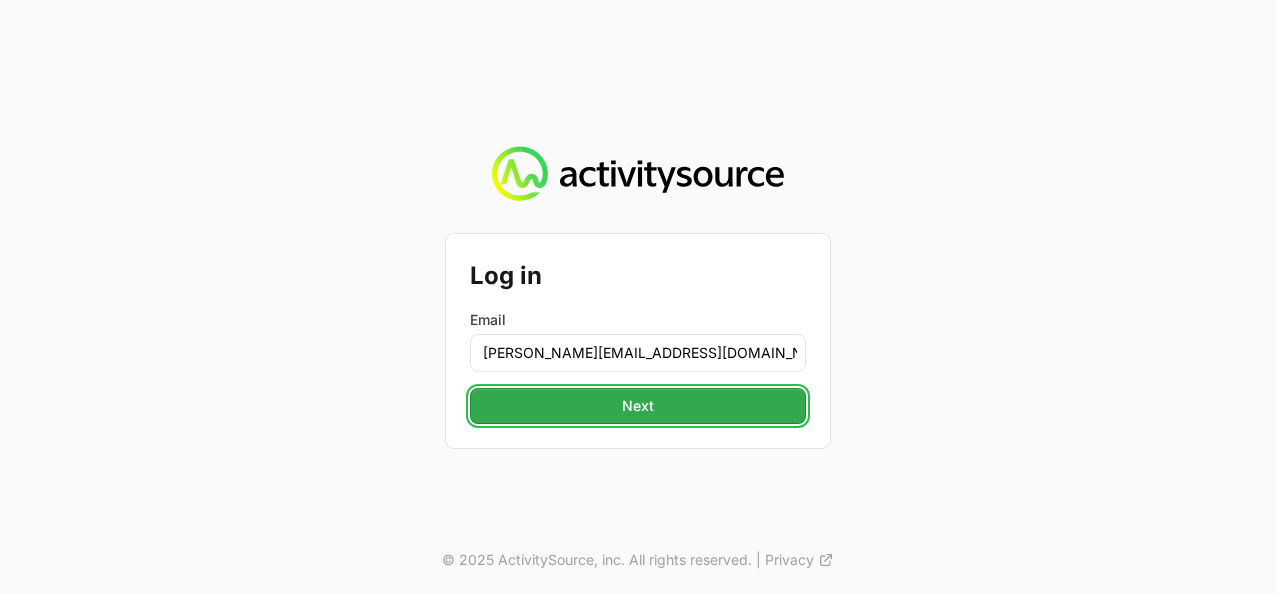 click on "Next" 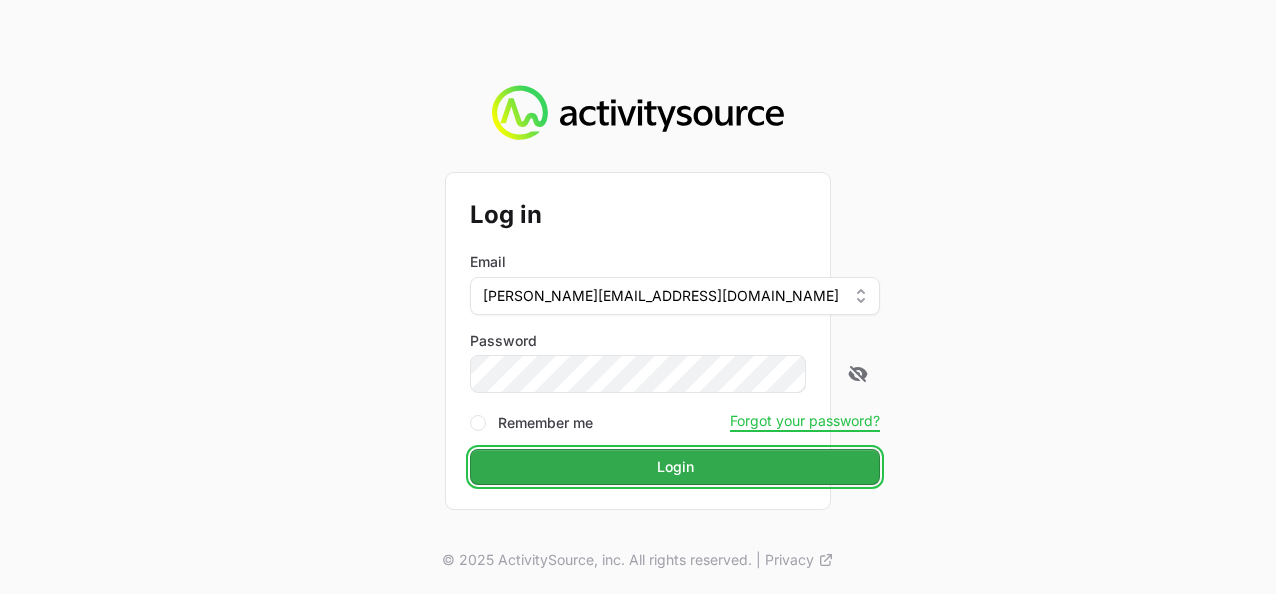 click on "Login" 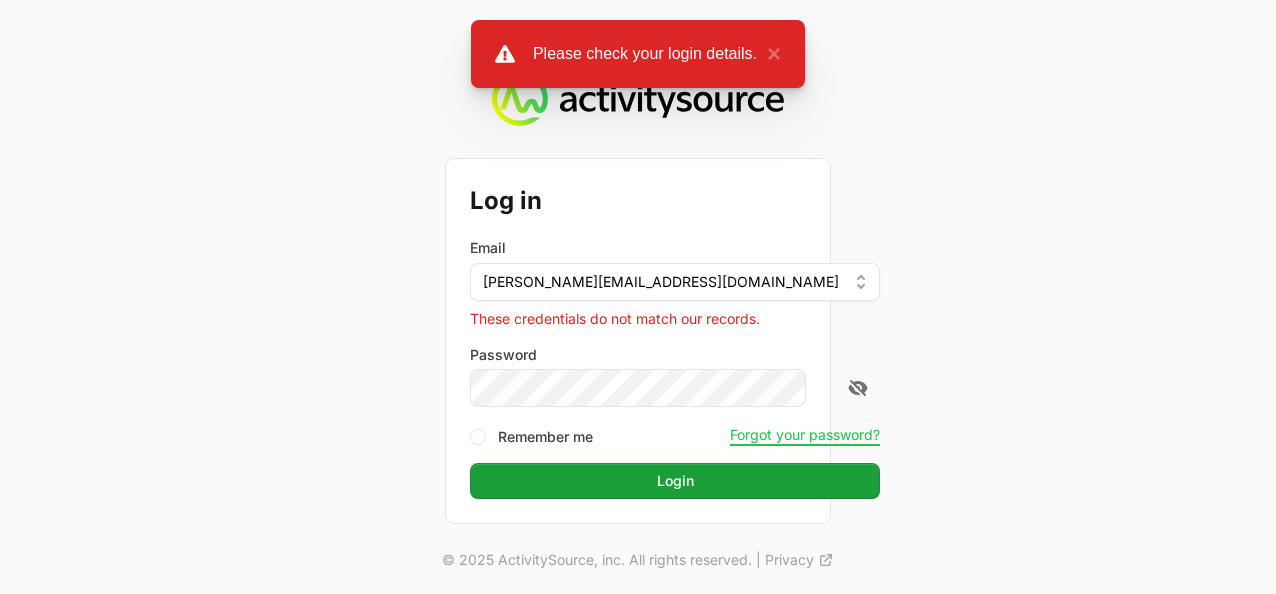 click on "Log in  Email  [PERSON_NAME][EMAIL_ADDRESS][DOMAIN_NAME] These credentials do not match our records. Password Remember me Forgot your password? Login" 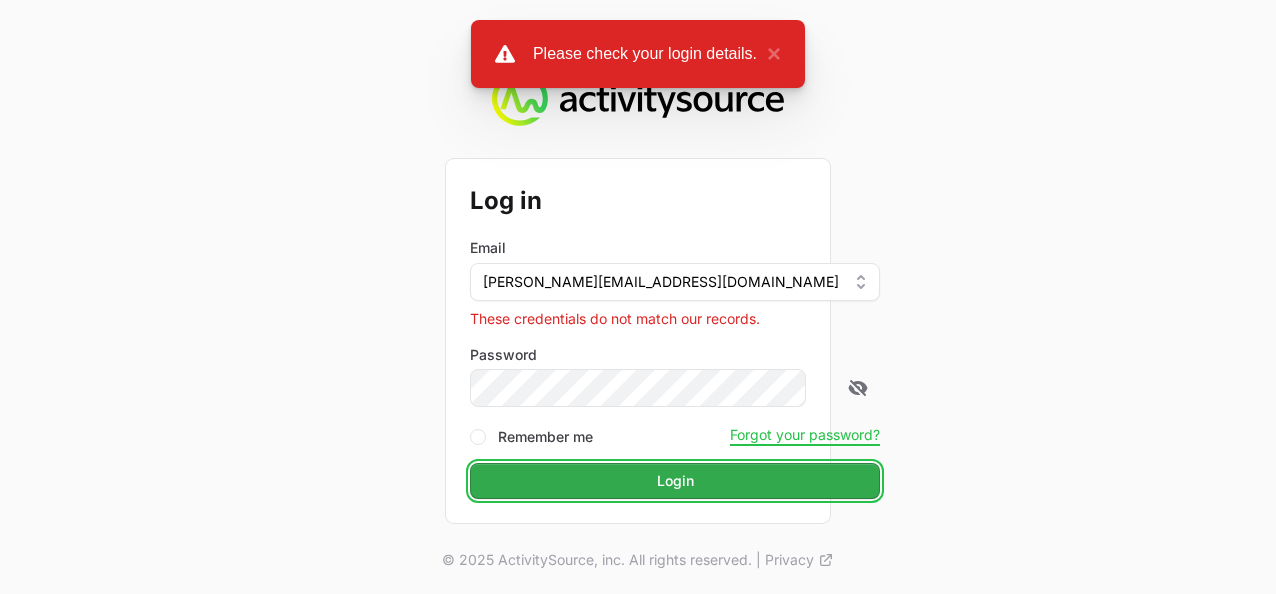 click on "Login" 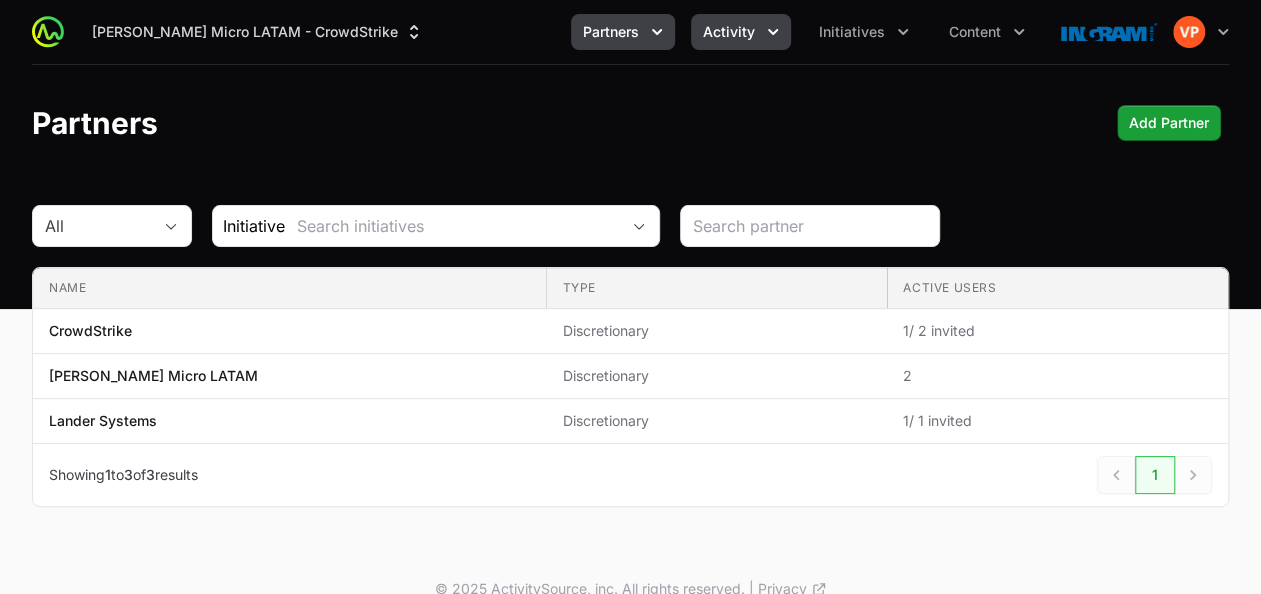 click on "Activity" 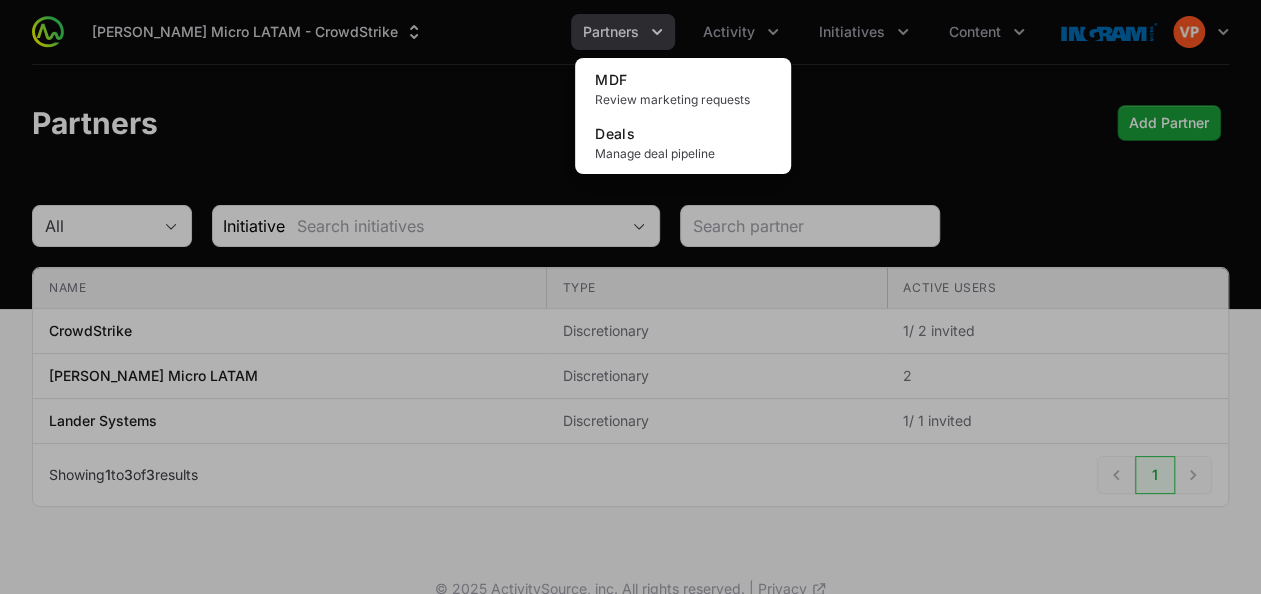 click 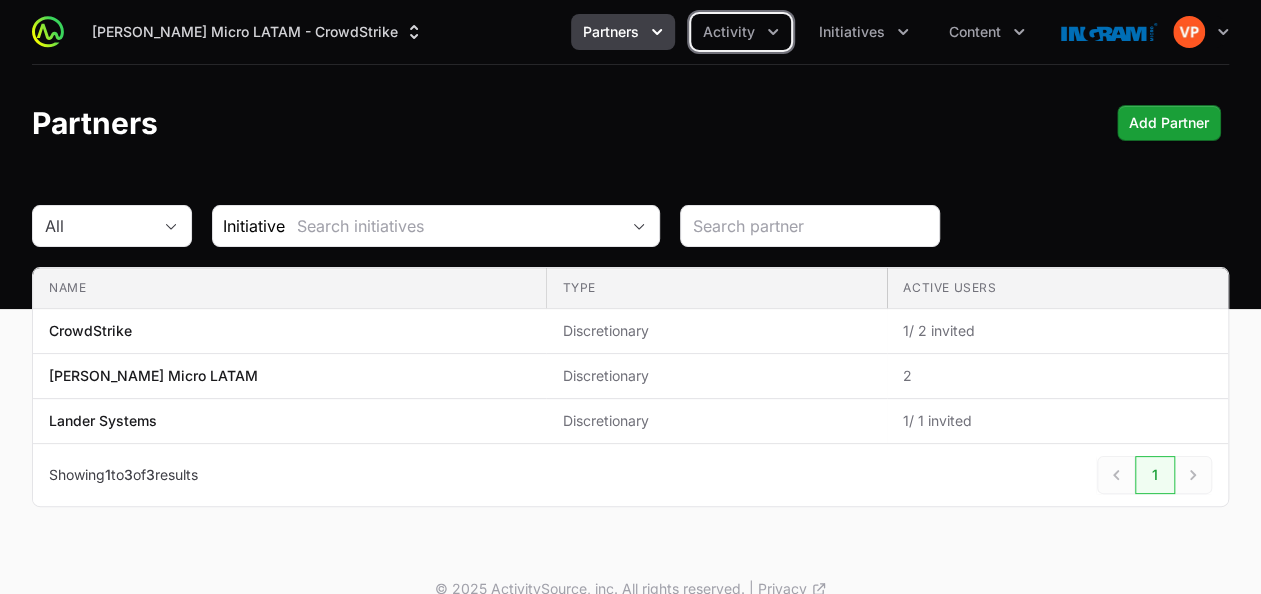 click on "Initiatives" 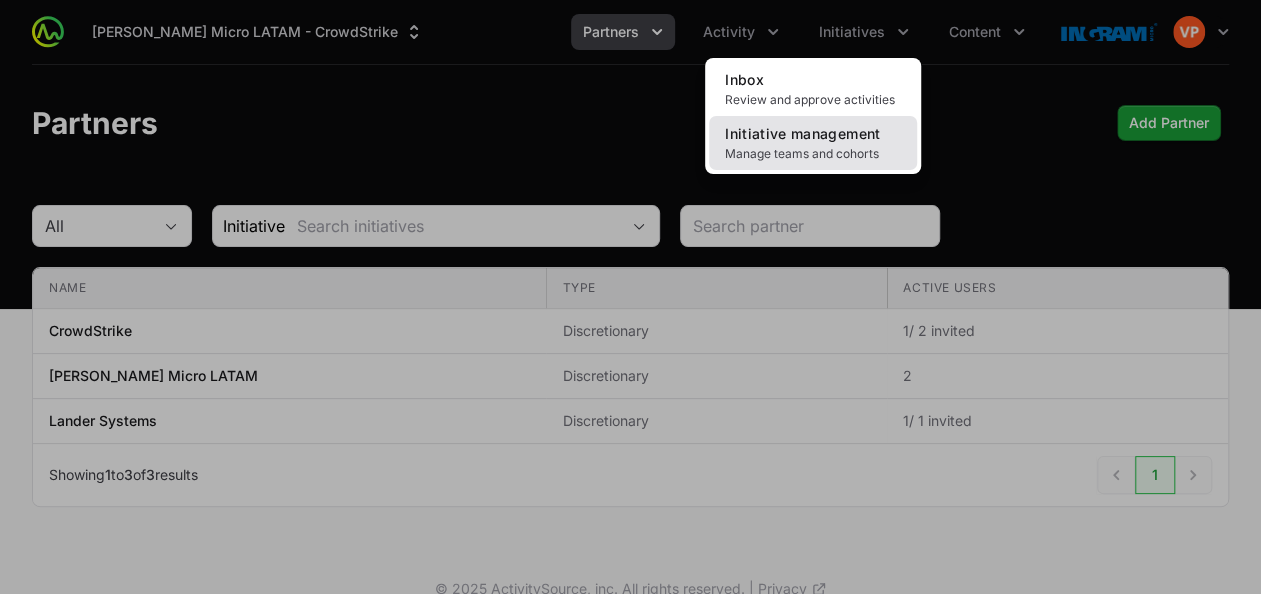 click on "Manage teams and cohorts" 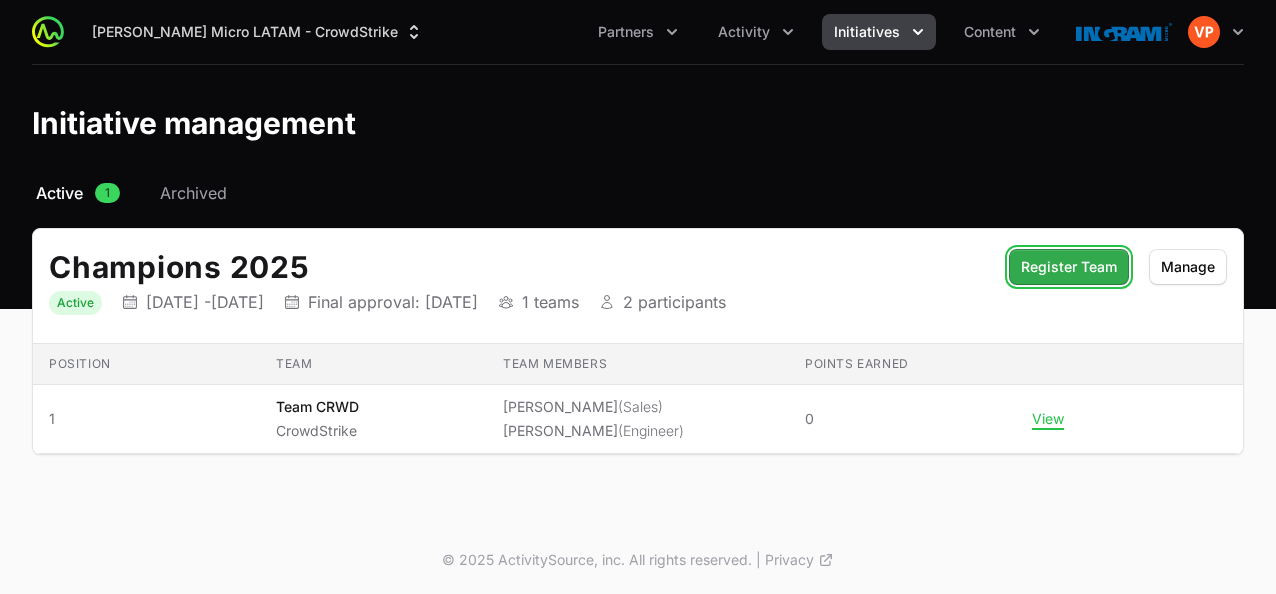 click on "Register Team" 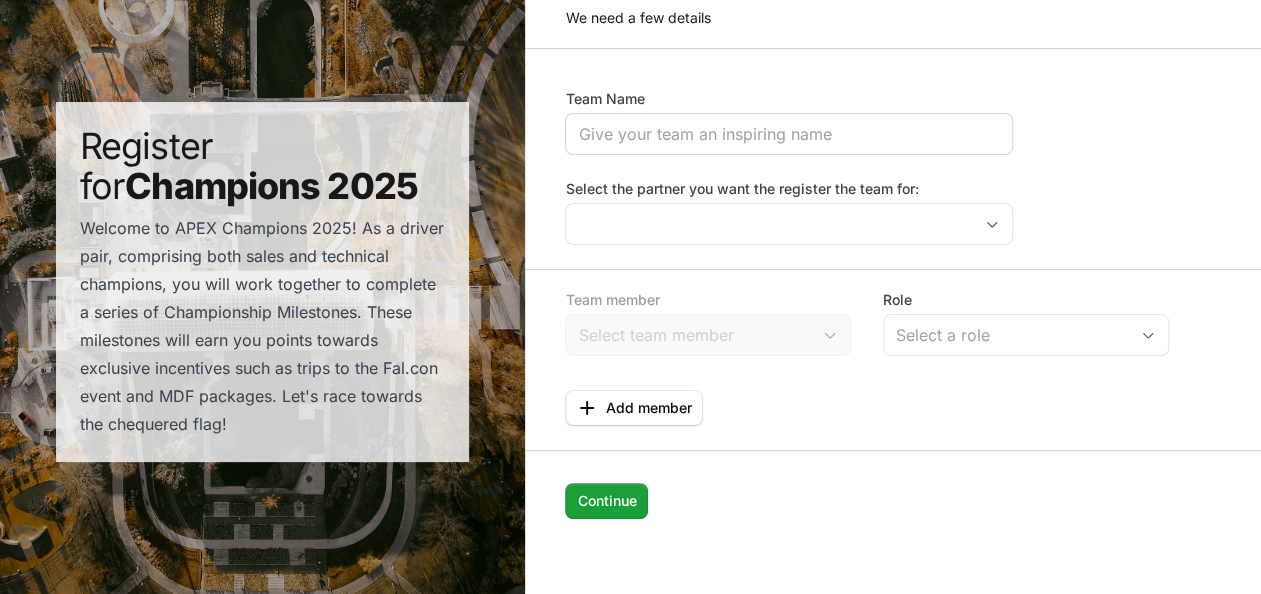 scroll, scrollTop: 0, scrollLeft: 0, axis: both 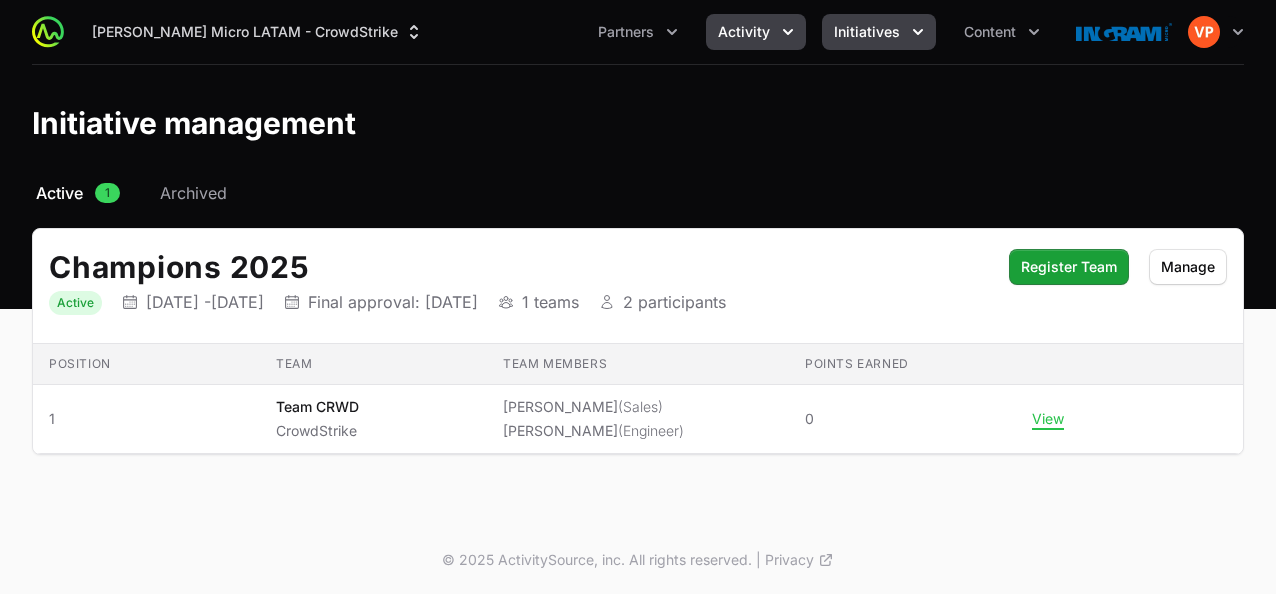 click on "Activity" 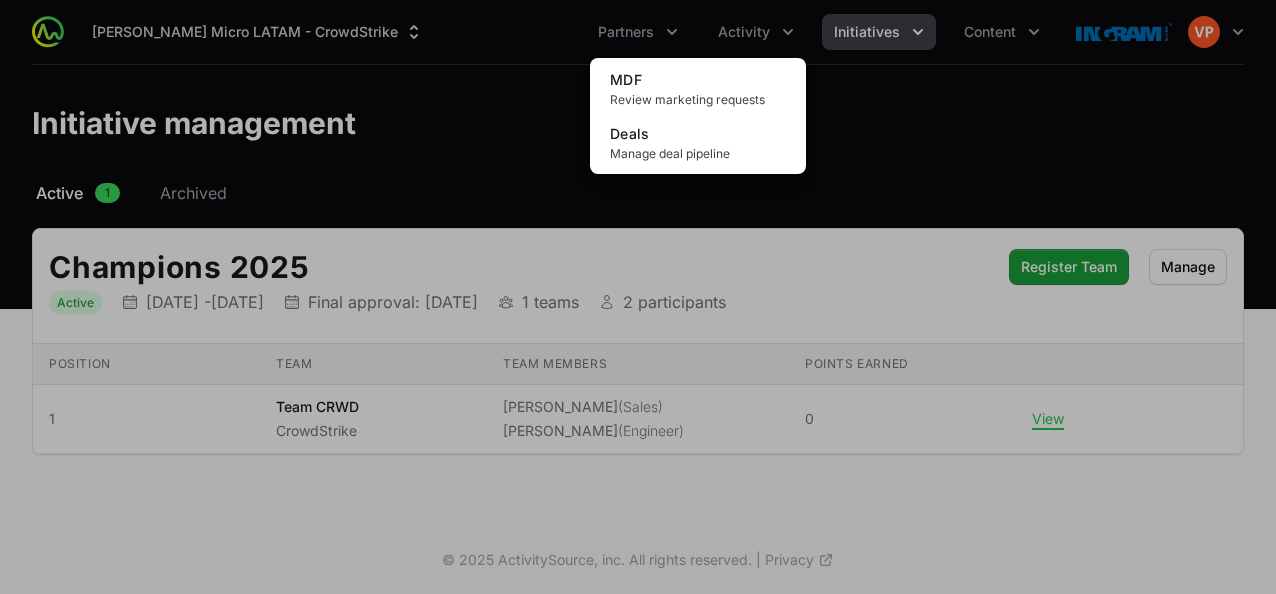 click 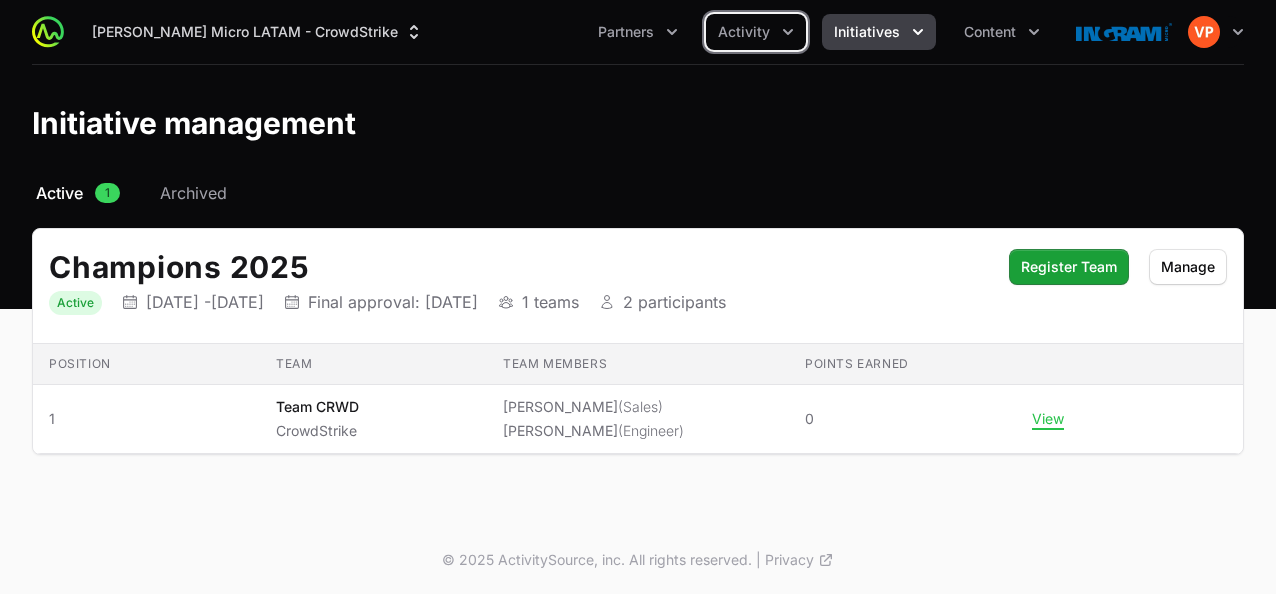 click on "Partners" 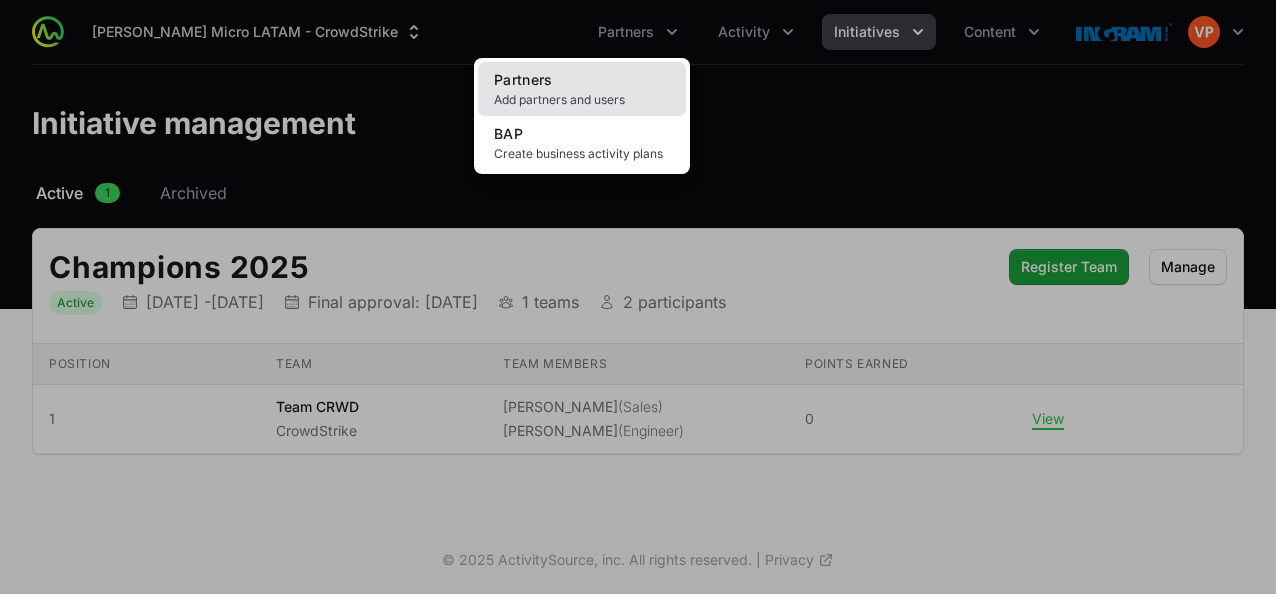 click on "Partners Add partners and users" 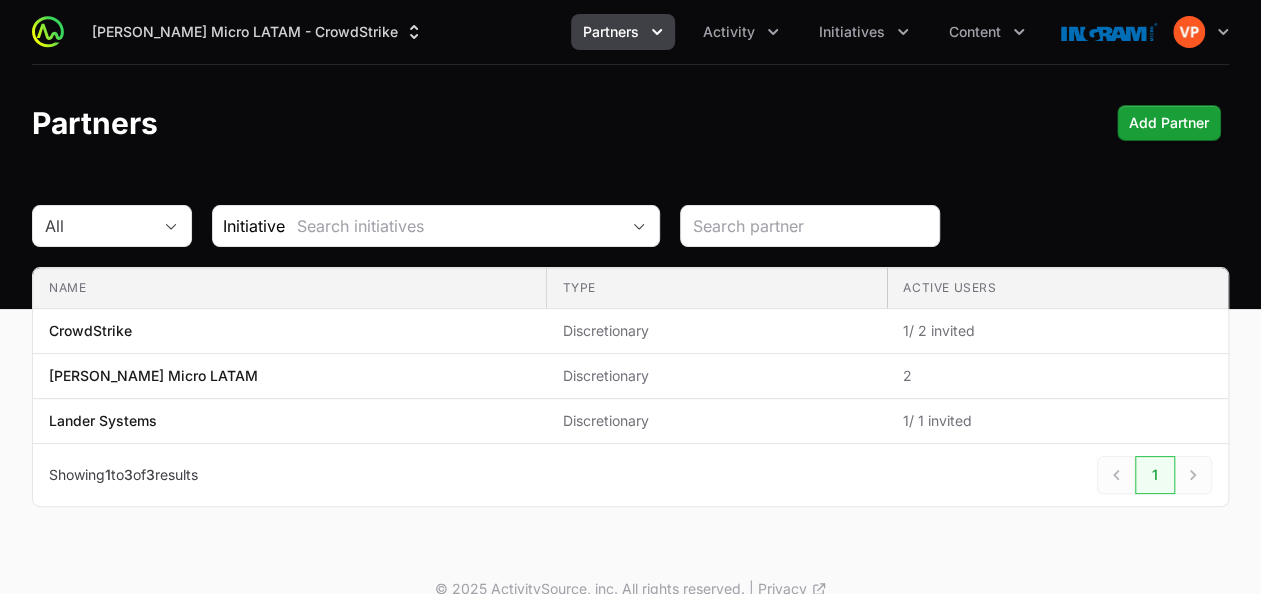 click on "Partners" 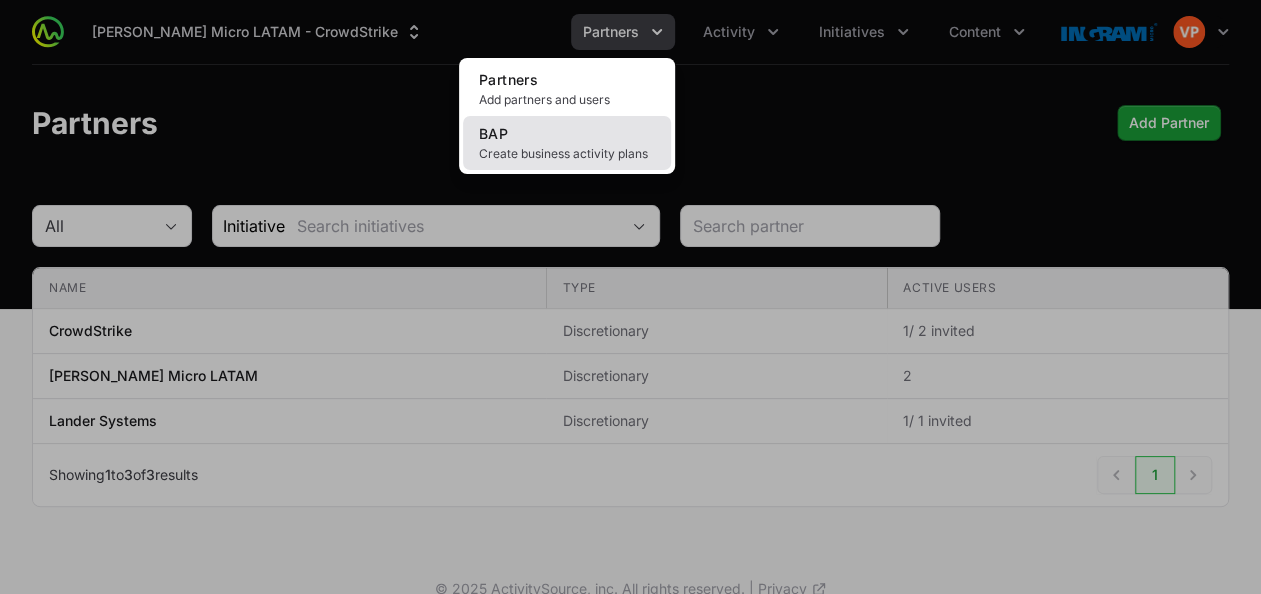 click on "BAP Create business activity plans" 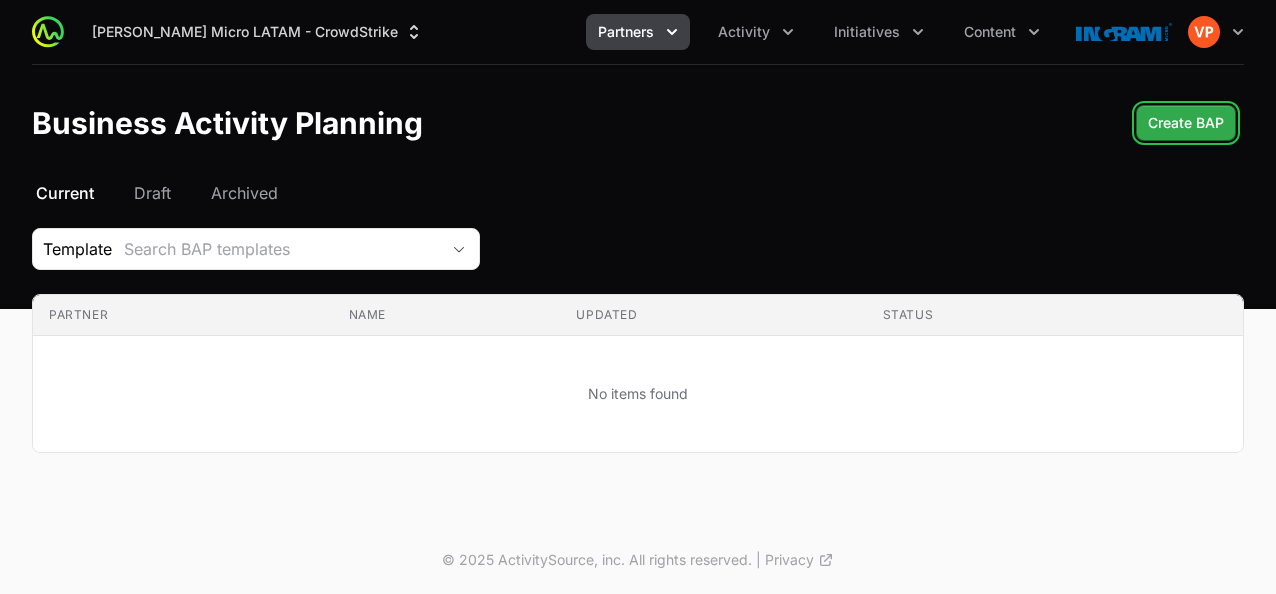 click on "Create BAP" 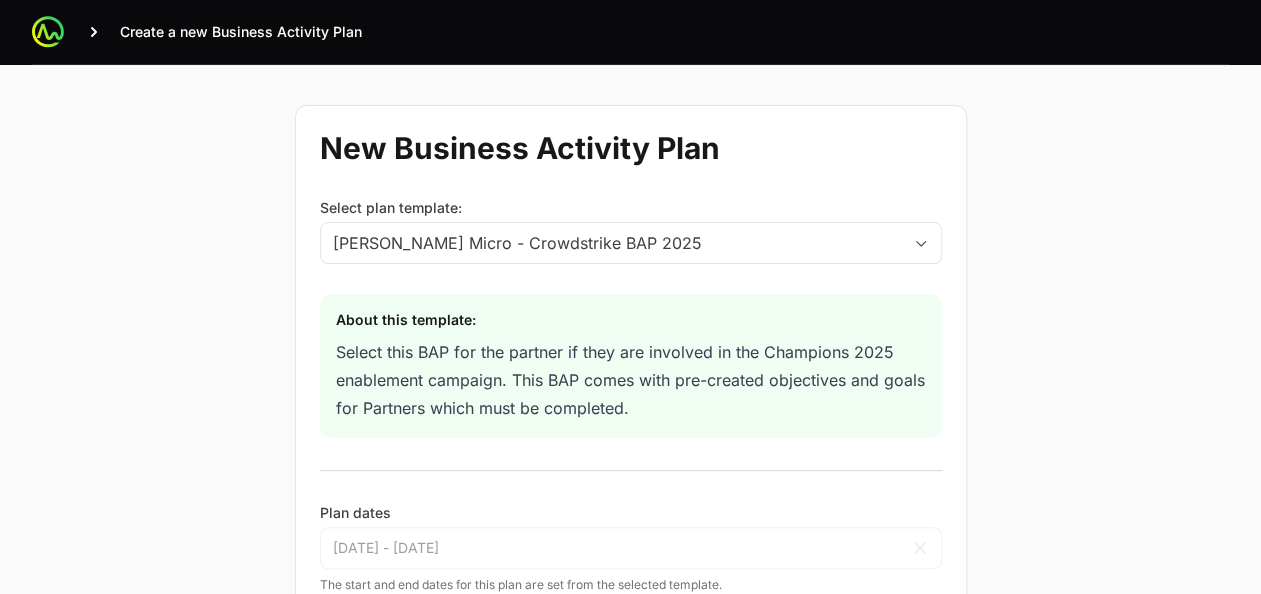 click on "New Business Activity Plan  Select plan template: [PERSON_NAME] Micro - Crowdstrike BAP 2025  About this template:  Select this BAP for the partner if they are involved in the Champions 2025 enablement campaign. This BAP comes with pre-created objectives and goals for Partners which must be completed.   Plan dates  [DATE] - [DATE] Apr [DATE] Feb Mar Apr May Jun [DATE] Aug Sep Oct Nov [DATE] 2026 2027 2028 2029 2030 2031 2032 2033 2034 2035 2036 Sun Mon Tue Wed Thu Fri Sat 30 31 1 2 3 4 5 6 7 8 9 10 11 12 13 14 15 16 17 18 19 20 21 22 23 24 25 26 27 28 29 30 1 2 3 4 5 6 7 8 9 [DATE] Jan Feb Mar Apr May Jun [DATE] Aug Sep Oct Nov [DATE] 2027 2028 2029 2030 2031 2032 2033 2034 2035 2036 2037 Sun Mon Tue Wed Thu Fri Sat 26 27 28 29 30 1 2 3 4 5 6 7 8 9 10 11 12 13 14 15 16 17 18 19 20 21 22 23 24 25 26 27 28 29 30 31 1 2 3 4 5 6 Cancel  The start and end dates for this plan are set from the selected template.  Select the partner this plan is for: Plan title Create a new plan  Cancel" 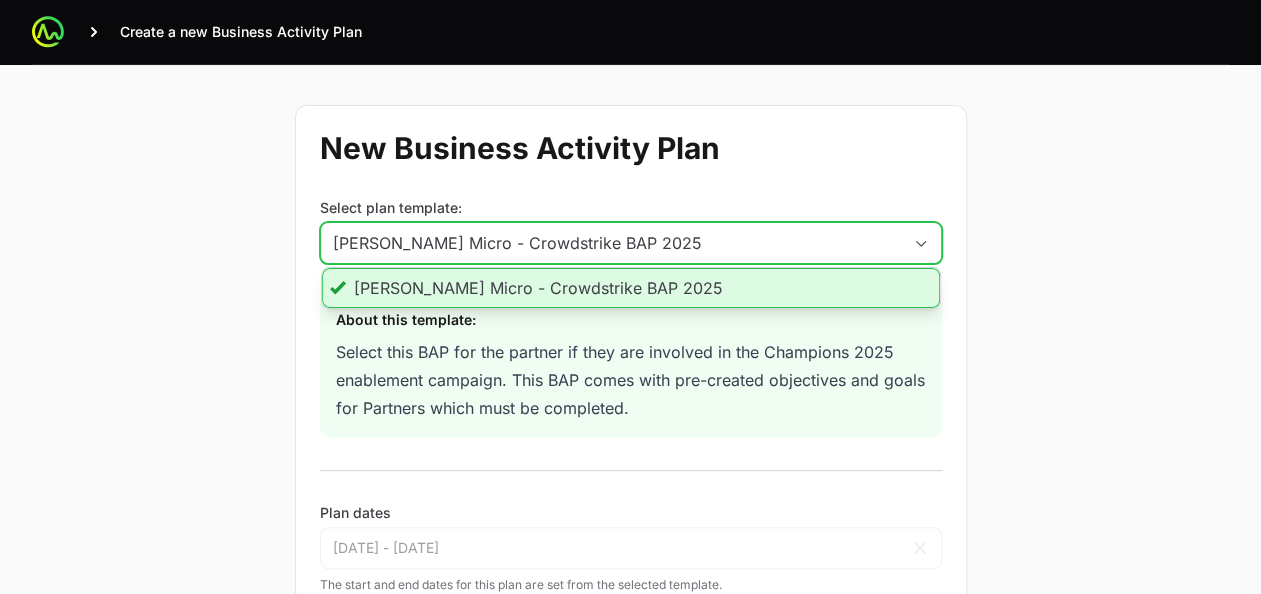 click on "[PERSON_NAME] Micro - Crowdstrike BAP 2025" 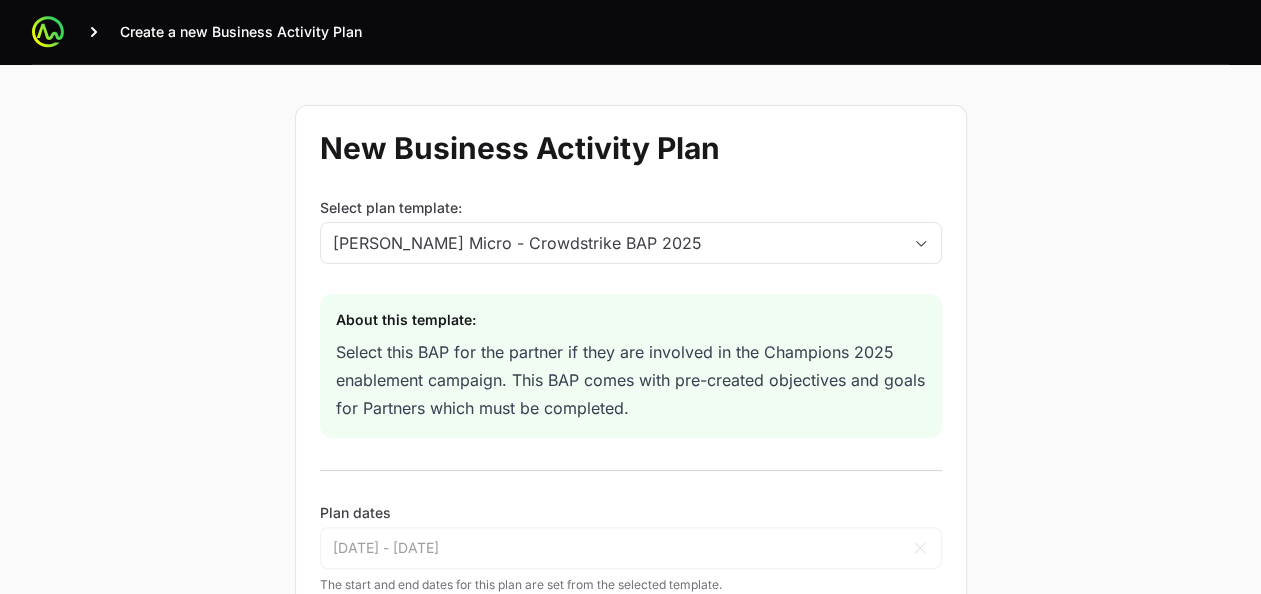 click on "Select this BAP for the partner if they are involved in the Champions 2025 enablement campaign. This BAP comes with pre-created objectives and goals for Partners which must be completed." 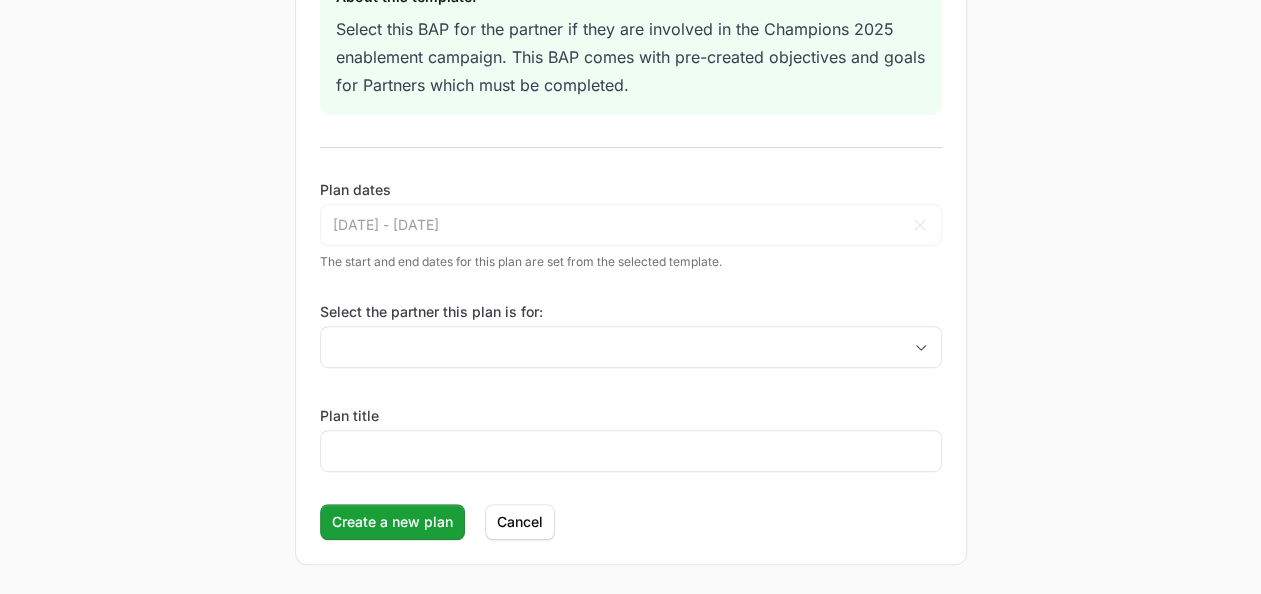 scroll, scrollTop: 331, scrollLeft: 0, axis: vertical 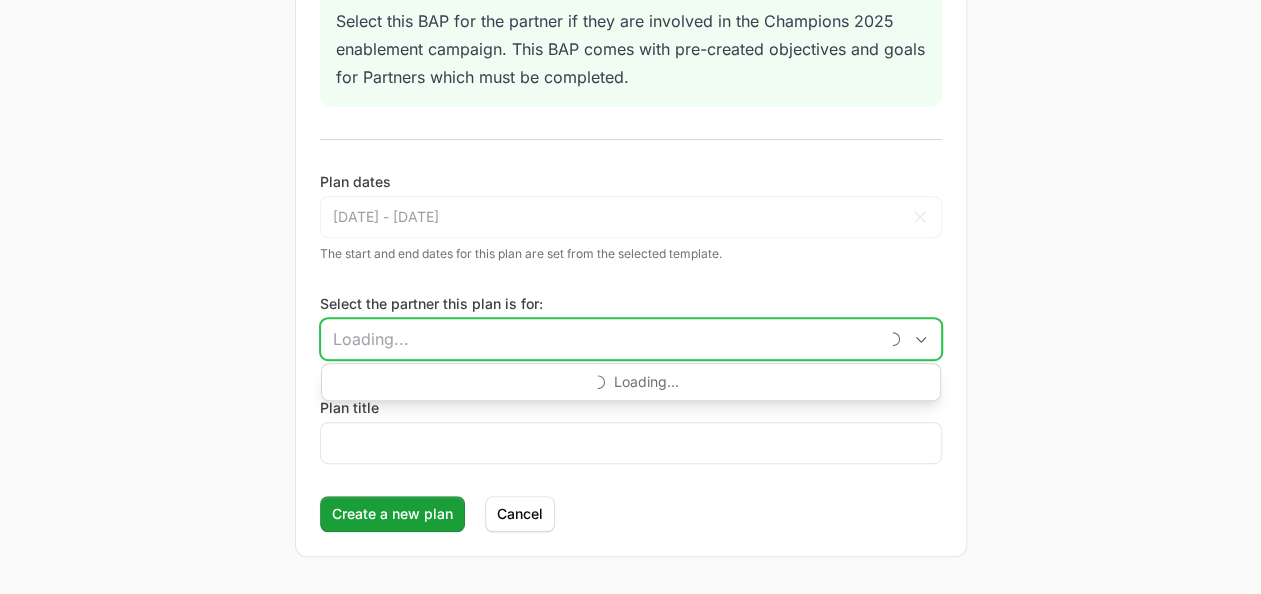 click on "Select the partner this plan is for:" 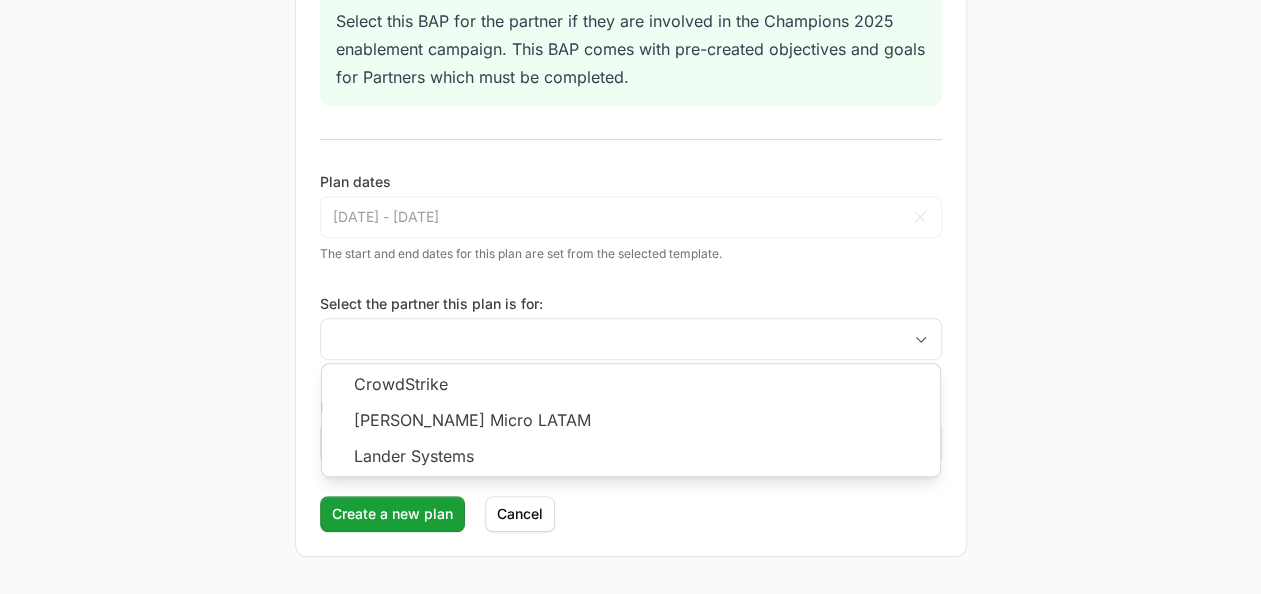 click on "New Business Activity Plan  Select plan template: [PERSON_NAME] Micro - Crowdstrike BAP 2025  About this template:  Select this BAP for the partner if they are involved in the Champions 2025 enablement campaign. This BAP comes with pre-created objectives and goals for Partners which must be completed.   Plan dates  [DATE] - [DATE] Apr [DATE] Feb Mar Apr May Jun [DATE] Aug Sep Oct Nov [DATE] 2026 2027 2028 2029 2030 2031 2032 2033 2034 2035 2036 Sun Mon Tue Wed Thu Fri Sat 30 31 1 2 3 4 5 6 7 8 9 10 11 12 13 14 15 16 17 18 19 20 21 22 23 24 25 26 27 28 29 30 1 2 3 4 5 6 7 8 9 [DATE] Jan Feb Mar Apr May Jun [DATE] Aug Sep Oct Nov [DATE] 2027 2028 2029 2030 2031 2032 2033 2034 2035 2036 2037 Sun Mon Tue Wed Thu Fri Sat 26 27 28 29 30 1 2 3 4 5 6 7 8 9 10 11 12 13 14 15 16 17 18 19 20 21 22 23 24 25 26 27 28 29 30 31 1 2 3 4 5 6 Cancel  The start and end dates for this plan are set from the selected template.  Select the partner this plan is for: CrowdStrike [PERSON_NAME] Micro LATAM Lander Systems Plan title" 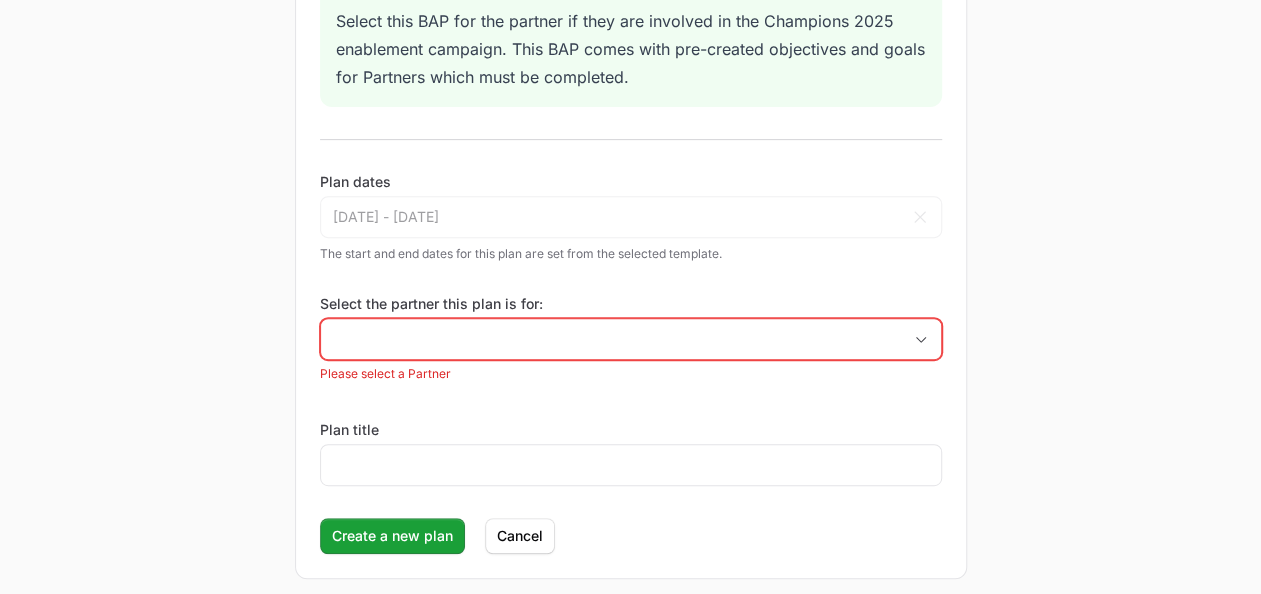 click on "New Business Activity Plan  Select plan template: [PERSON_NAME] Micro - Crowdstrike BAP 2025  About this template:  Select this BAP for the partner if they are involved in the Champions 2025 enablement campaign. This BAP comes with pre-created objectives and goals for Partners which must be completed.   Plan dates  [DATE] - [DATE] Apr [DATE] Feb Mar Apr May Jun [DATE] Aug Sep Oct Nov [DATE] 2026 2027 2028 2029 2030 2031 2032 2033 2034 2035 2036 Sun Mon Tue Wed Thu Fri Sat 30 31 1 2 3 4 5 6 7 8 9 10 11 12 13 14 15 16 17 18 19 20 21 22 23 24 25 26 27 28 29 30 1 2 3 4 5 6 7 8 9 [DATE] Jan Feb Mar Apr May Jun [DATE] Aug Sep Oct Nov [DATE] 2027 2028 2029 2030 2031 2032 2033 2034 2035 2036 2037 Sun Mon Tue Wed Thu Fri Sat 26 27 28 29 30 1 2 3 4 5 6 7 8 9 10 11 12 13 14 15 16 17 18 19 20 21 22 23 24 25 26 27 28 29 30 31 1 2 3 4 5 6 Cancel  The start and end dates for this plan are set from the selected template.  Select the partner this plan is for: Please select a Partner Plan title Create a new plan" 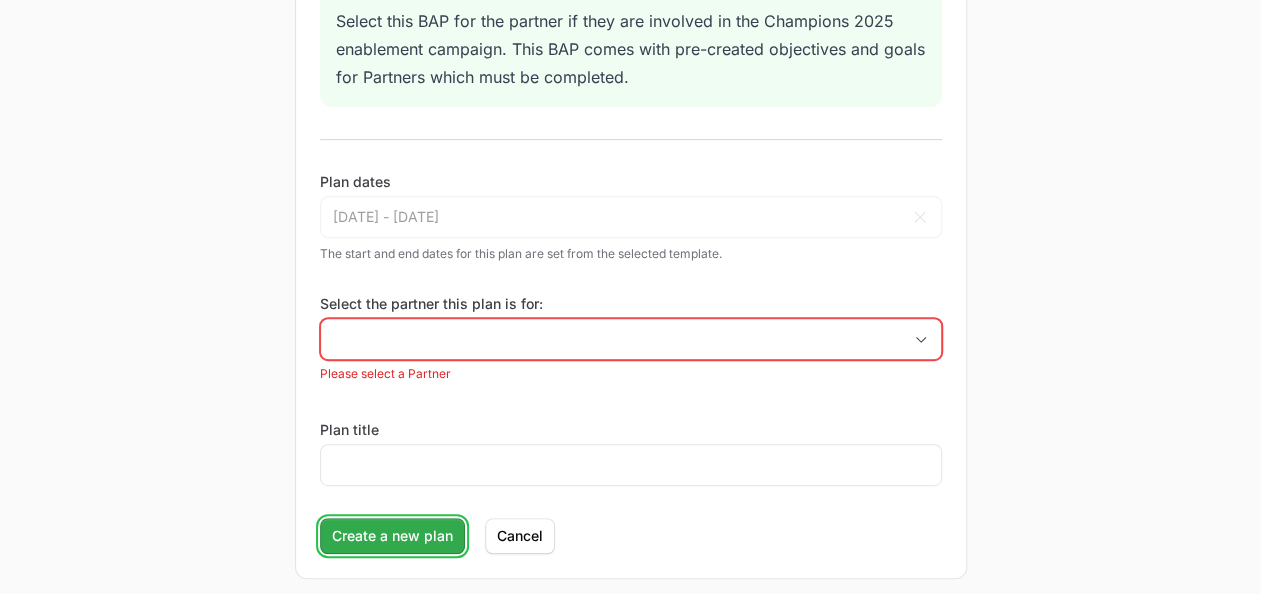 click on "Create a new plan" 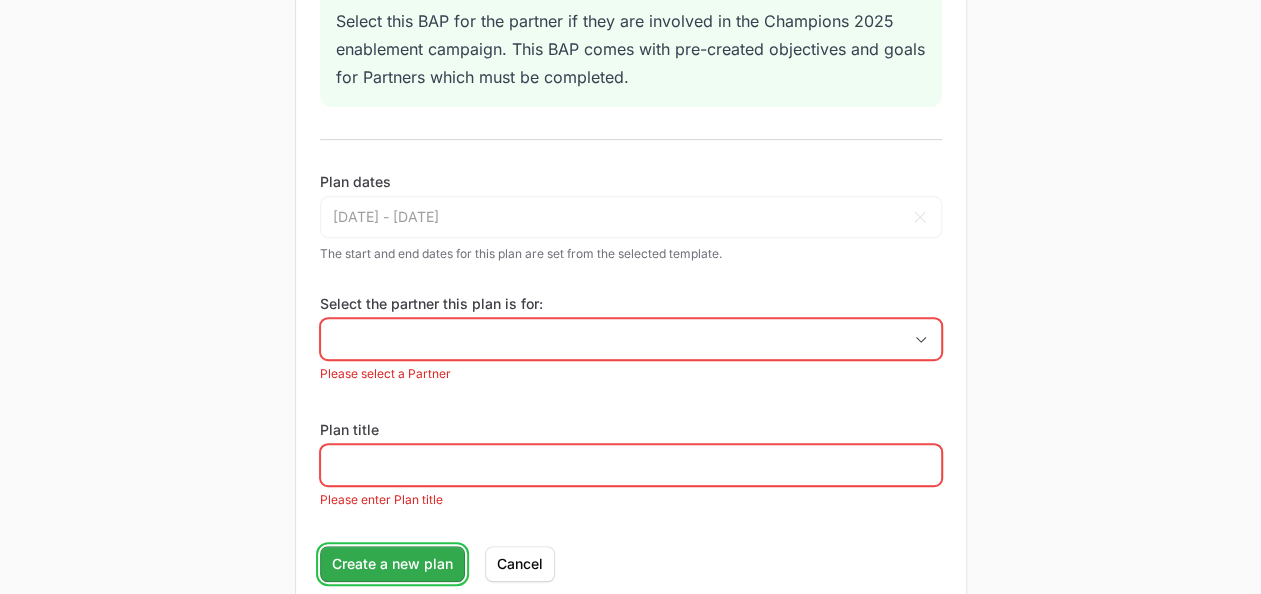 scroll, scrollTop: 448, scrollLeft: 0, axis: vertical 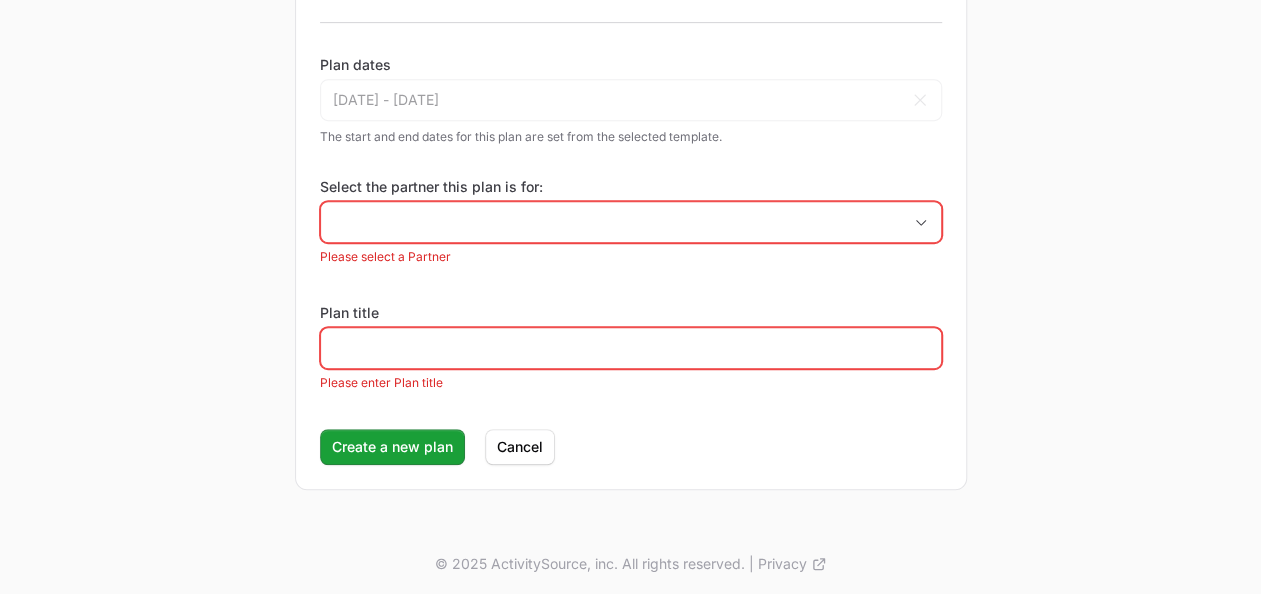 click on "New Business Activity Plan  Select plan template: [PERSON_NAME] Micro - Crowdstrike BAP 2025  About this template:  Select this BAP for the partner if they are involved in the Champions 2025 enablement campaign. This BAP comes with pre-created objectives and goals for Partners which must be completed.   Plan dates  [DATE] - [DATE] Apr [DATE] Feb Mar Apr May Jun [DATE] Aug Sep Oct Nov [DATE] 2026 2027 2028 2029 2030 2031 2032 2033 2034 2035 2036 Sun Mon Tue Wed Thu Fri Sat 30 31 1 2 3 4 5 6 7 8 9 10 11 12 13 14 15 16 17 18 19 20 21 22 23 24 25 26 27 28 29 30 1 2 3 4 5 6 7 8 9 [DATE] Jan Feb Mar Apr May Jun [DATE] Aug Sep Oct Nov [DATE] 2027 2028 2029 2030 2031 2032 2033 2034 2035 2036 2037 Sun Mon Tue Wed Thu Fri Sat 26 27 28 29 30 1 2 3 4 5 6 7 8 9 10 11 12 13 14 15 16 17 18 19 20 21 22 23 24 25 26 27 28 29 30 31 1 2 3 4 5 6 Cancel  The start and end dates for this plan are set from the selected template.  Select the partner this plan is for: Please select a Partner Plan title Create a new plan" 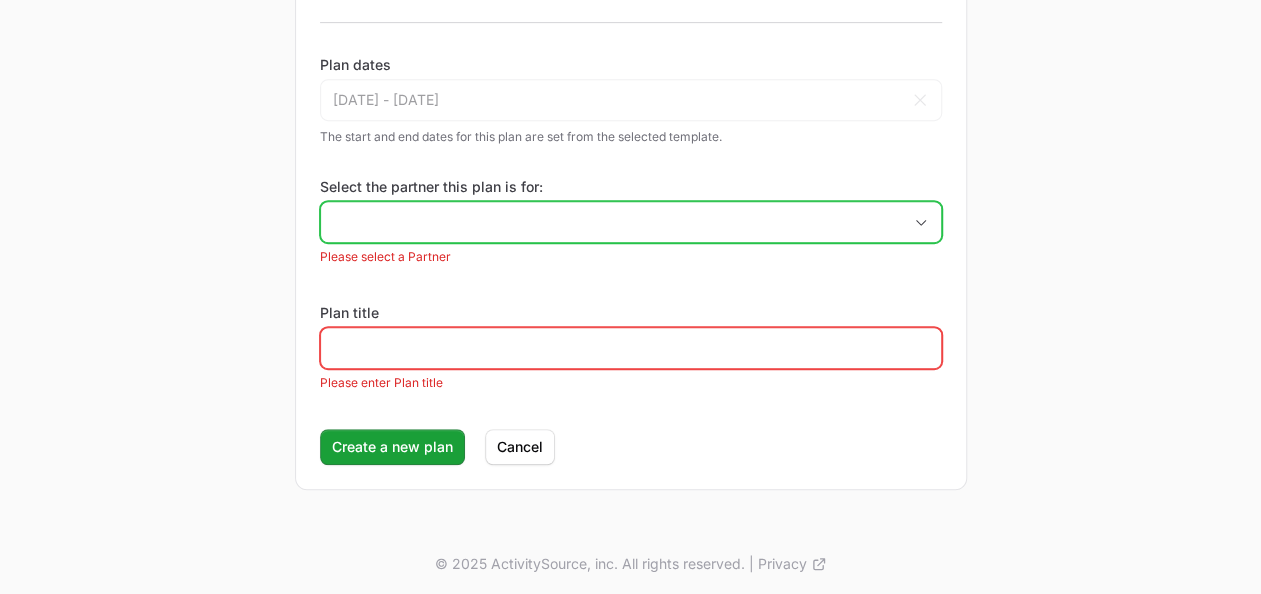 click on "Select the partner this plan is for:" 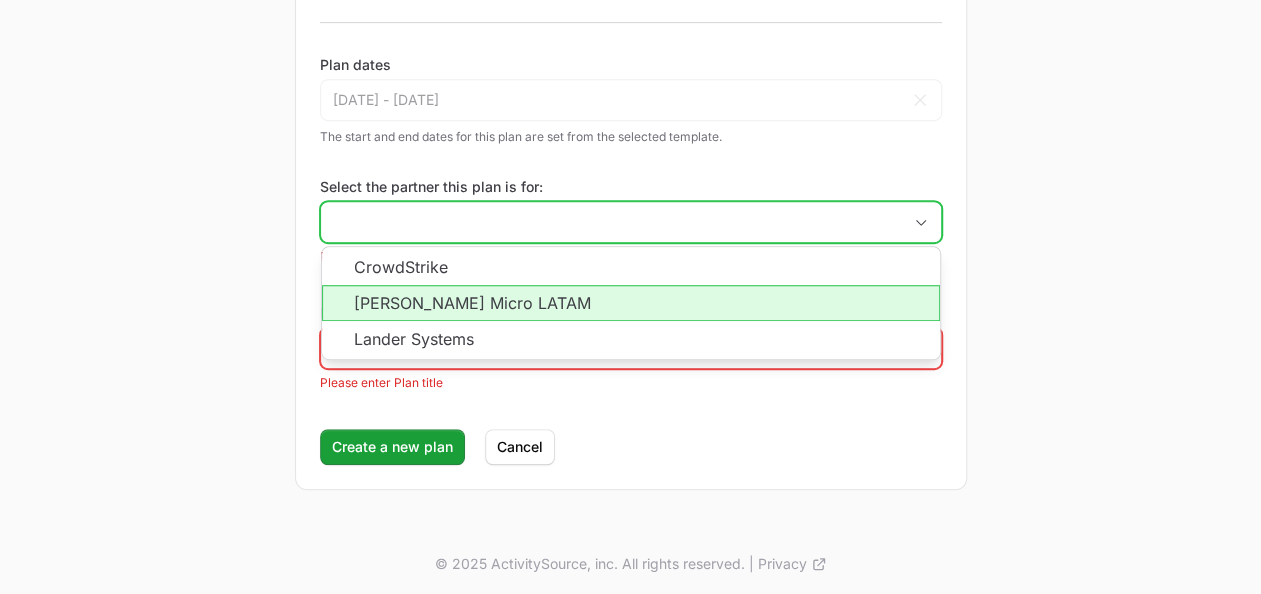 click on "[PERSON_NAME] Micro LATAM" 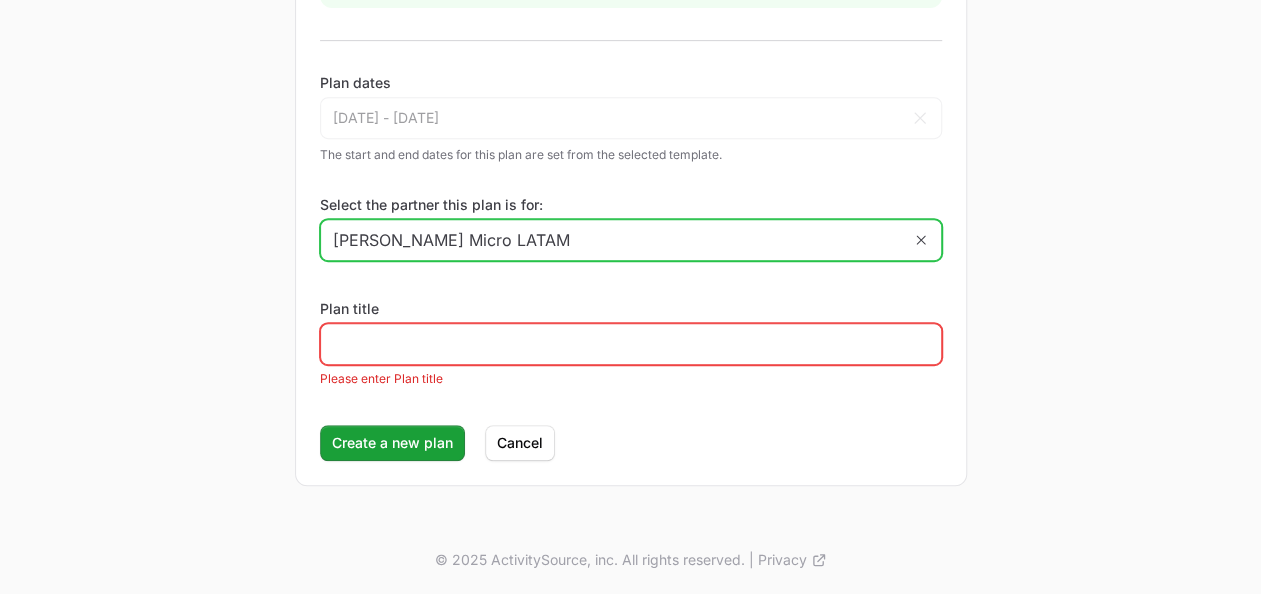 scroll, scrollTop: 426, scrollLeft: 0, axis: vertical 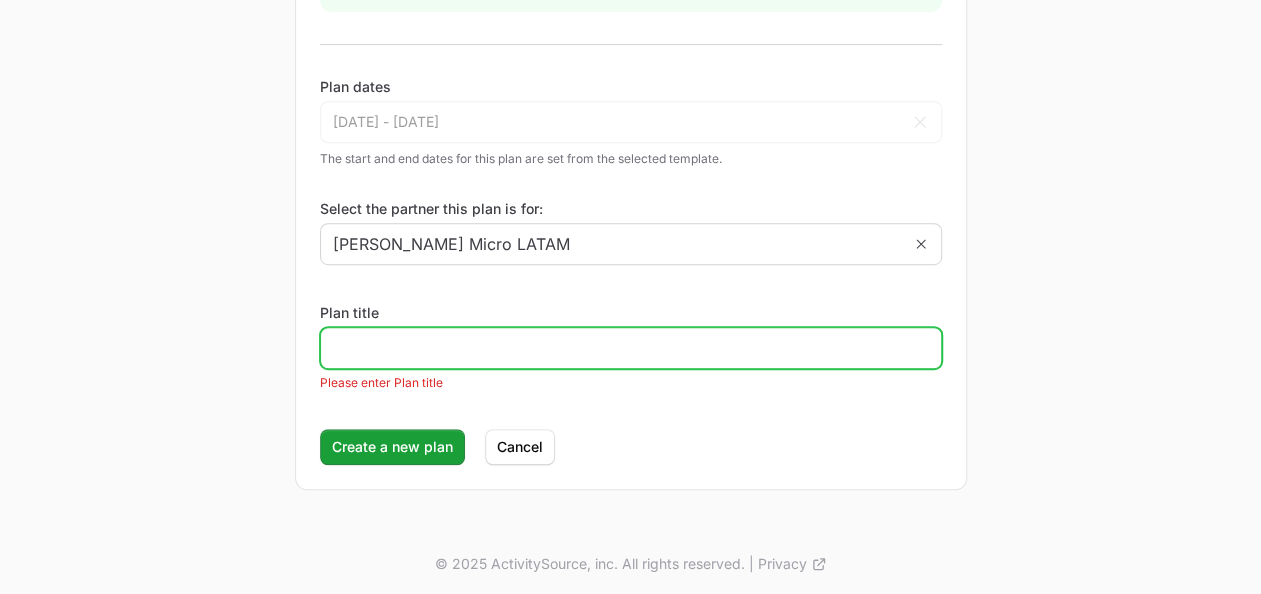 click on "Plan title" 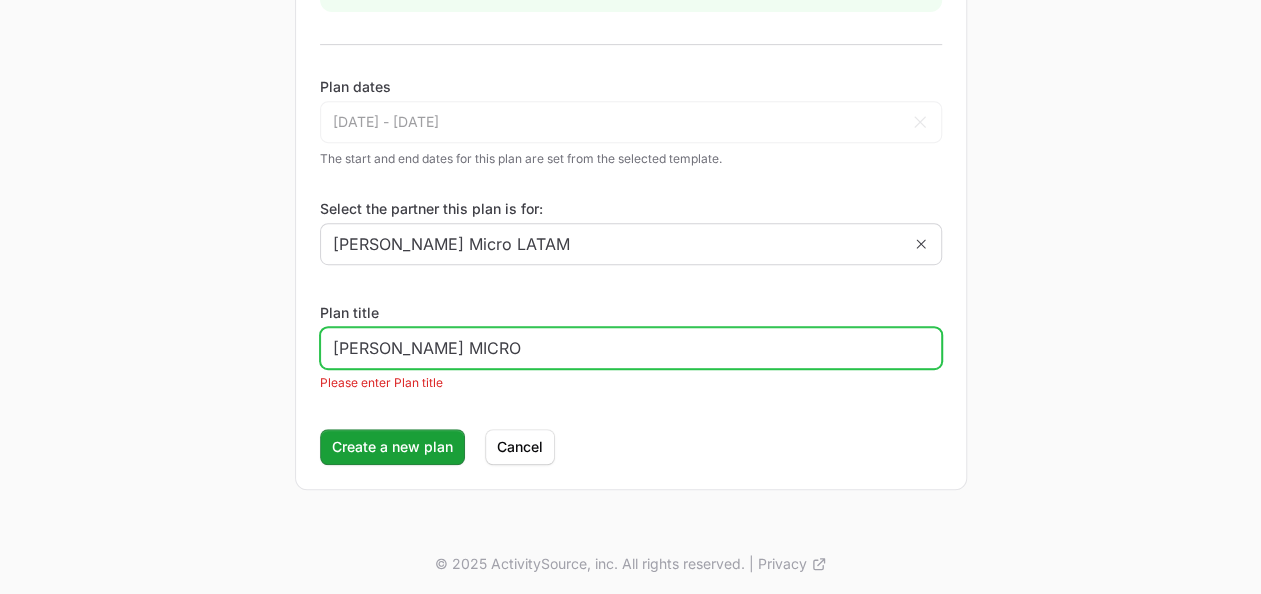 scroll, scrollTop: 398, scrollLeft: 0, axis: vertical 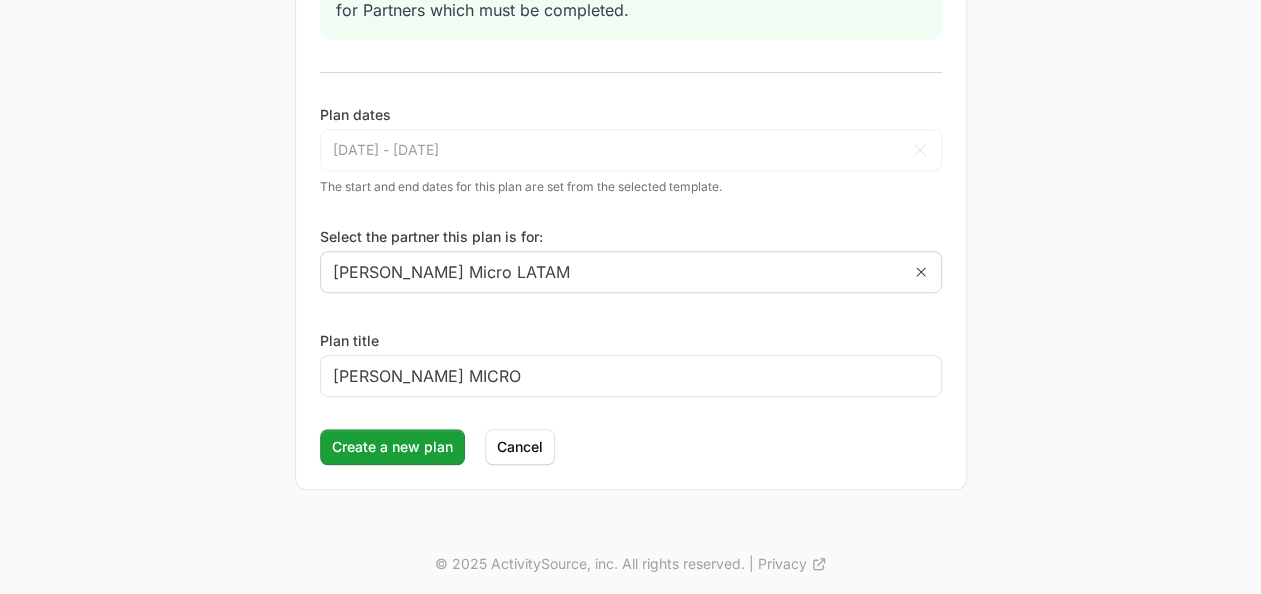 click on "New Business Activity Plan  Select plan template: [PERSON_NAME] Micro - Crowdstrike BAP 2025  About this template:  Select this BAP for the partner if they are involved in the Champions 2025 enablement campaign. This BAP comes with pre-created objectives and goals for Partners which must be completed.   Plan dates  [DATE] - [DATE] Apr [DATE] Feb Mar Apr May Jun [DATE] Aug Sep Oct Nov [DATE] 2026 2027 2028 2029 2030 2031 2032 2033 2034 2035 2036 Sun Mon Tue Wed Thu Fri Sat 30 31 1 2 3 4 5 6 7 8 9 10 11 12 13 14 15 16 17 18 19 20 21 22 23 24 25 26 27 28 29 30 1 2 3 4 5 6 7 8 9 [DATE] Jan Feb Mar Apr May Jun [DATE] Aug Sep Oct Nov [DATE] 2027 2028 2029 2030 2031 2032 2033 2034 2035 2036 2037 Sun Mon Tue Wed Thu Fri Sat 26 27 28 29 30 1 2 3 4 5 6 7 8 9 10 11 12 13 14 15 16 17 18 19 20 21 22 23 24 25 26 27 28 29 30 31 1 2 3 4 5 6 Cancel  The start and end dates for this plan are set from the selected template.  Select the partner this plan is for: [PERSON_NAME] Micro LATAM Plan title [PERSON_NAME] MICRO  Cancel" 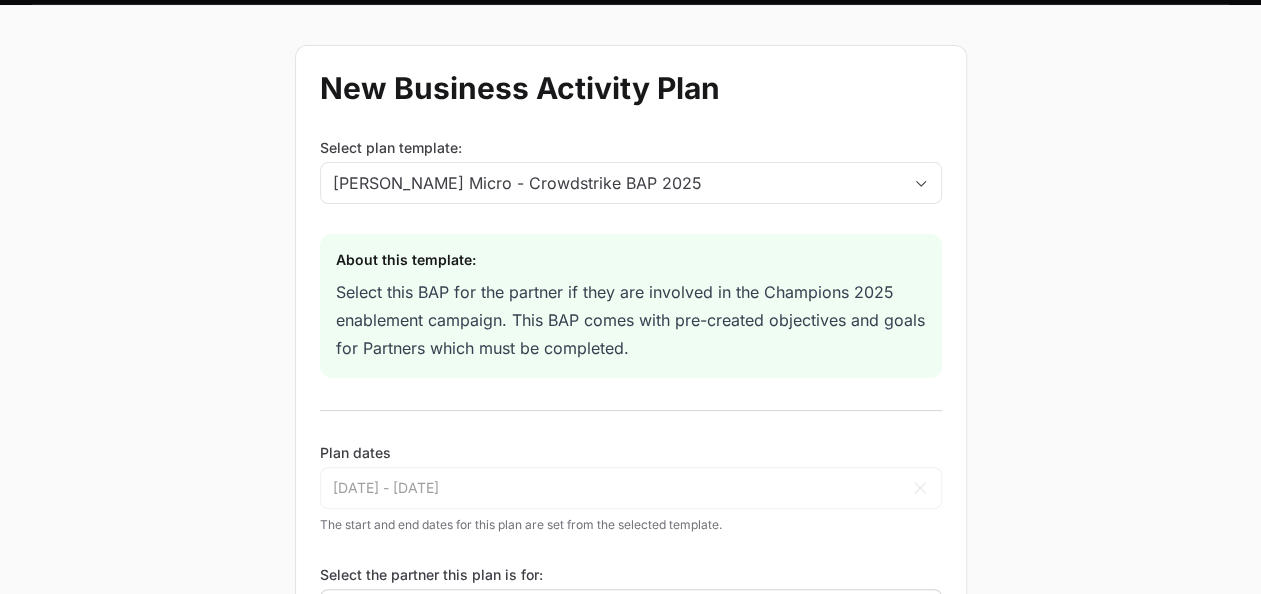 scroll, scrollTop: 0, scrollLeft: 0, axis: both 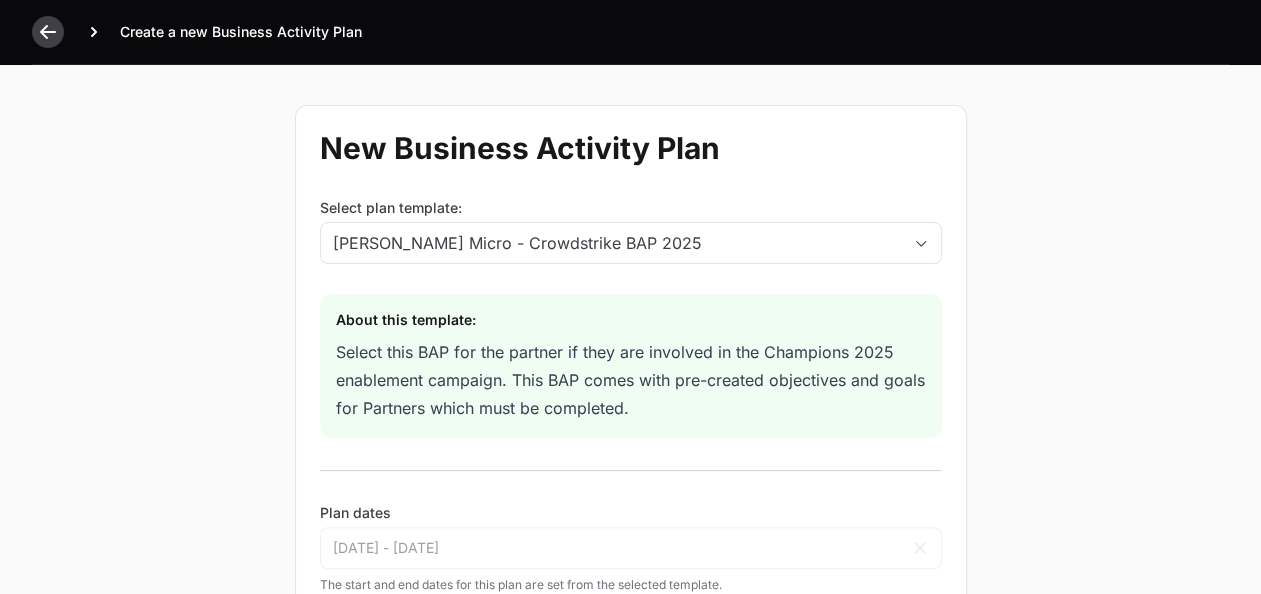 click 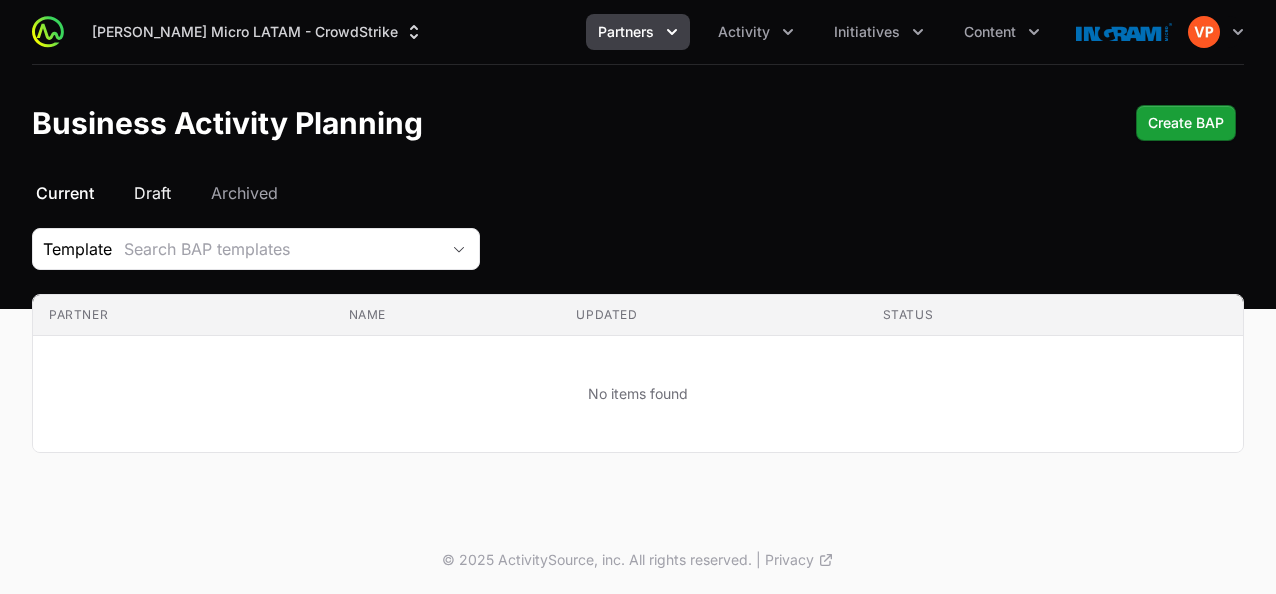click on "Draft" 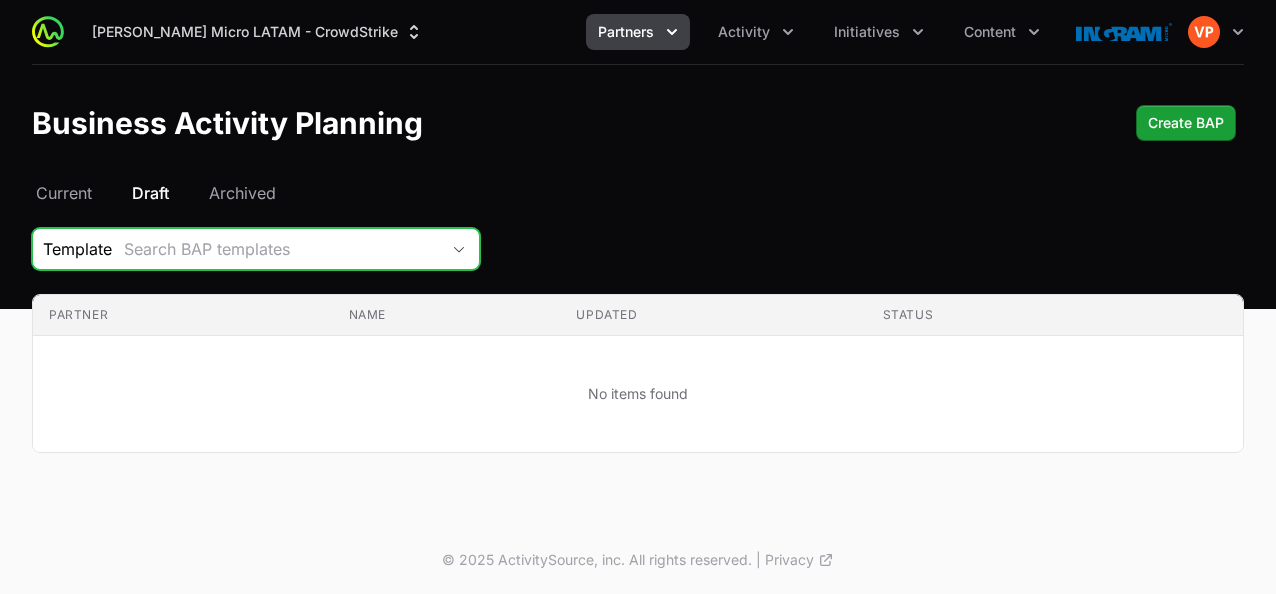 click on "Search BAP templates" 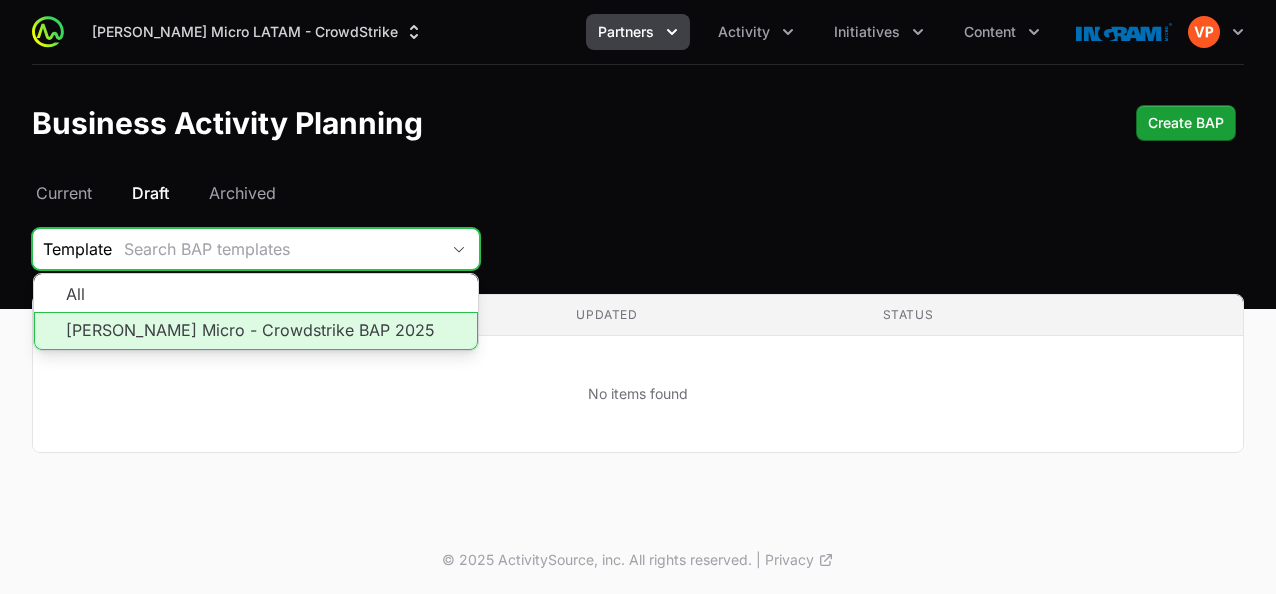 click on "[PERSON_NAME] Micro - Crowdstrike BAP 2025" 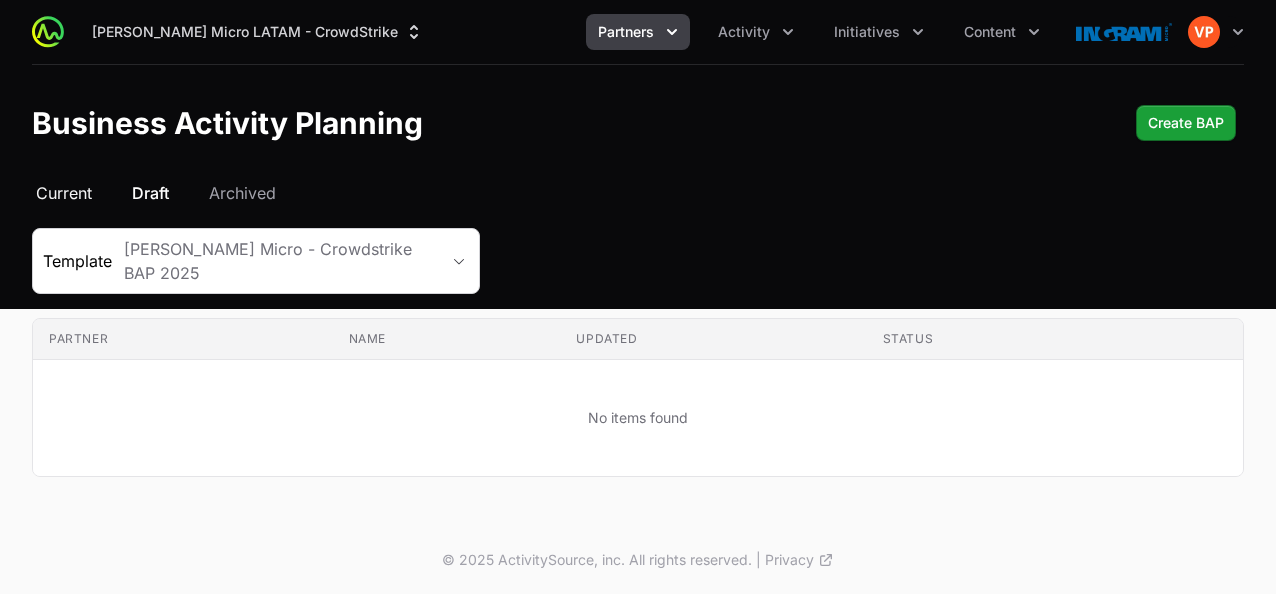 click on "Current" 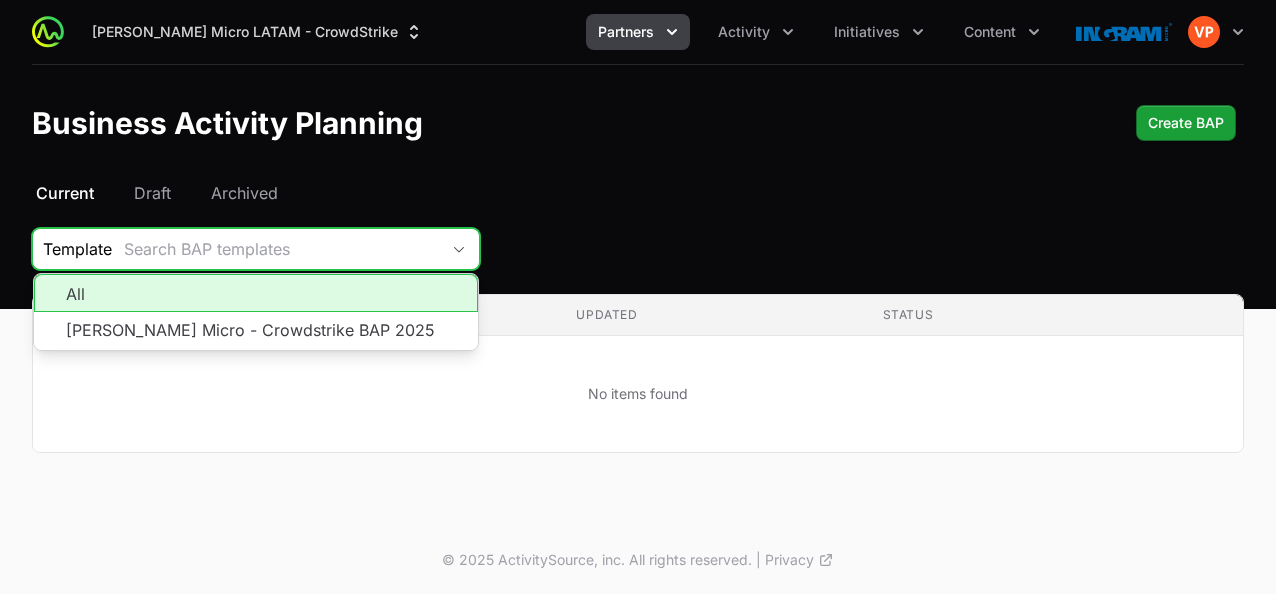 click on "Search BAP templates" 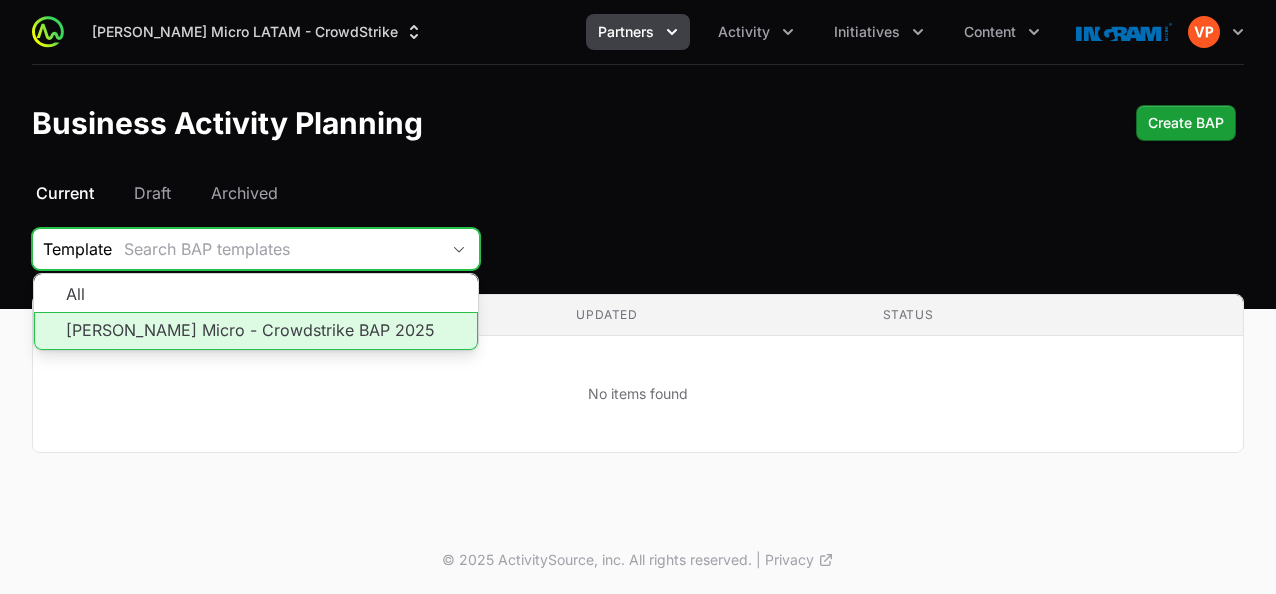 click on "[PERSON_NAME] Micro - Crowdstrike BAP 2025" 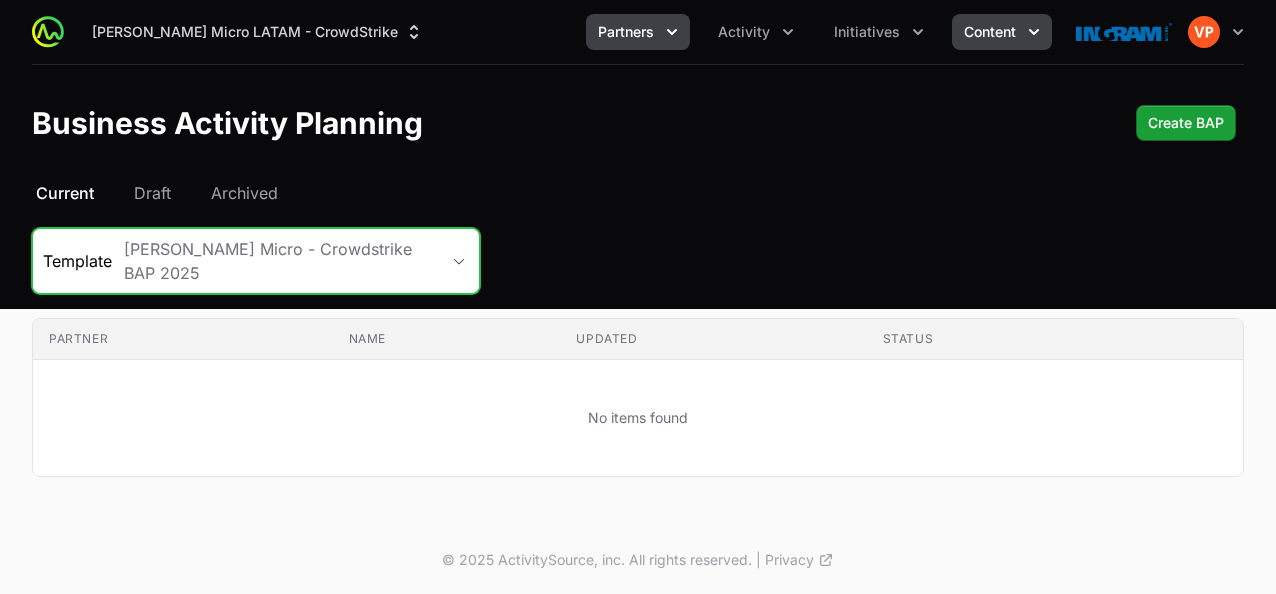 click on "Content" 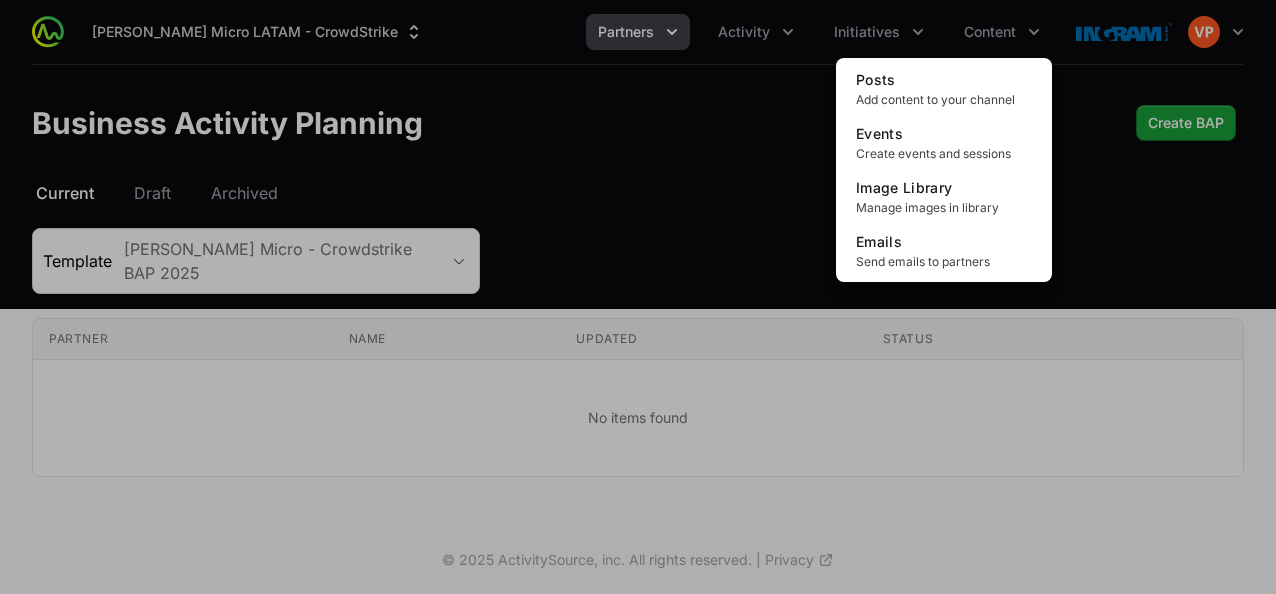 click 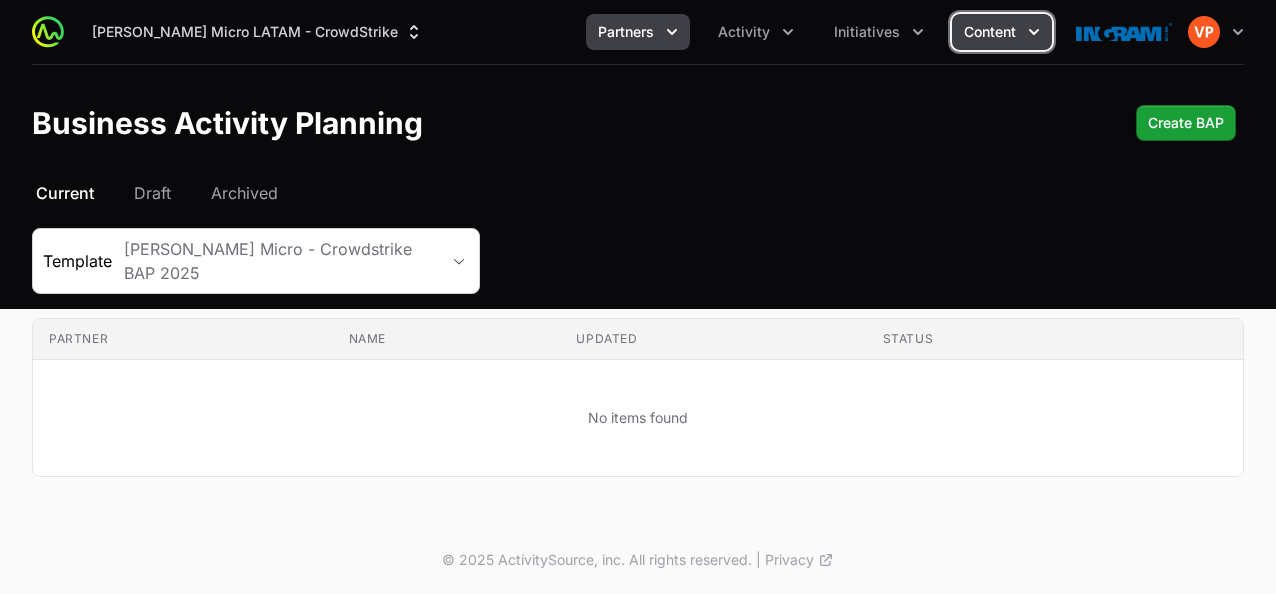 click on "Content" 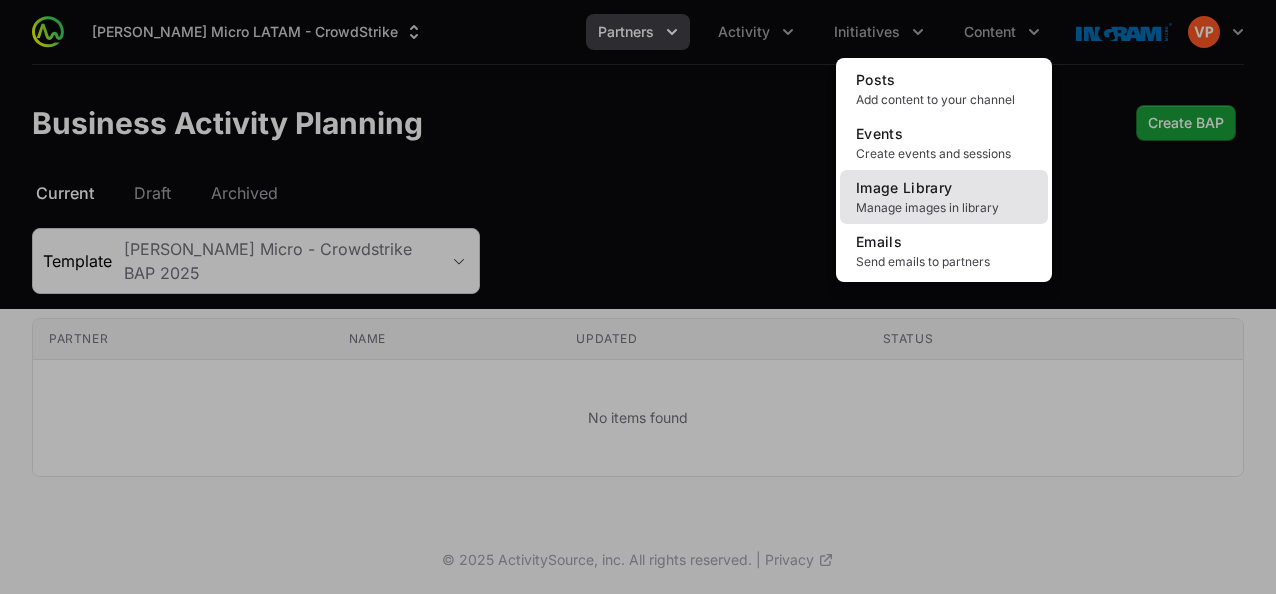click on "Image Library Manage images in library" 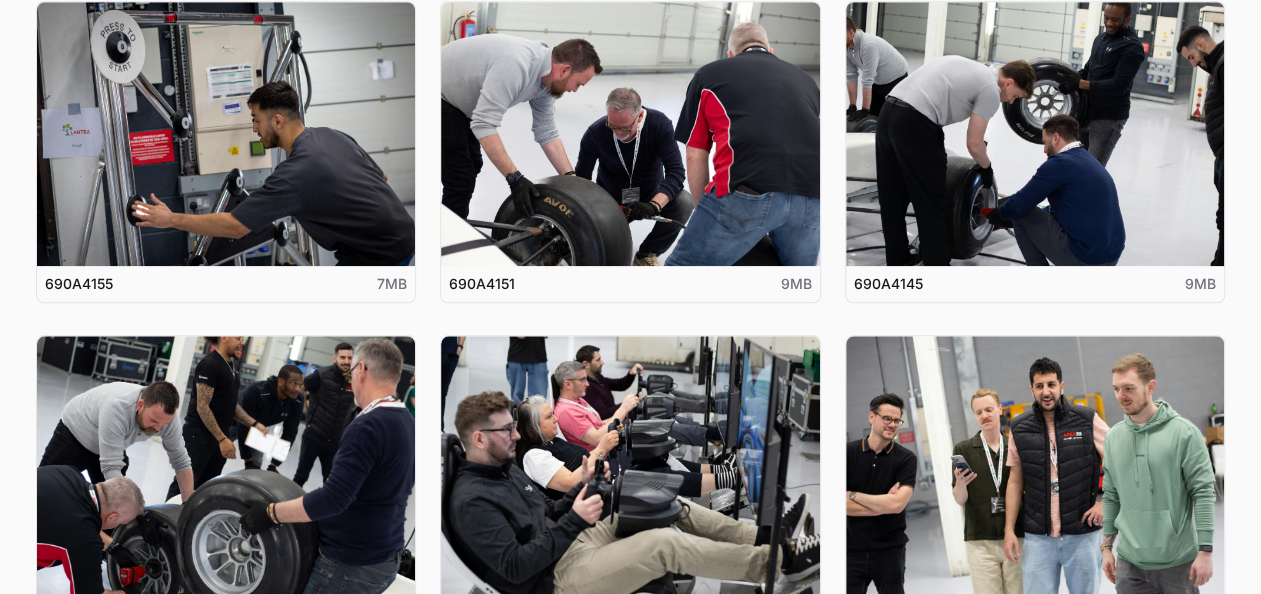 scroll, scrollTop: 0, scrollLeft: 0, axis: both 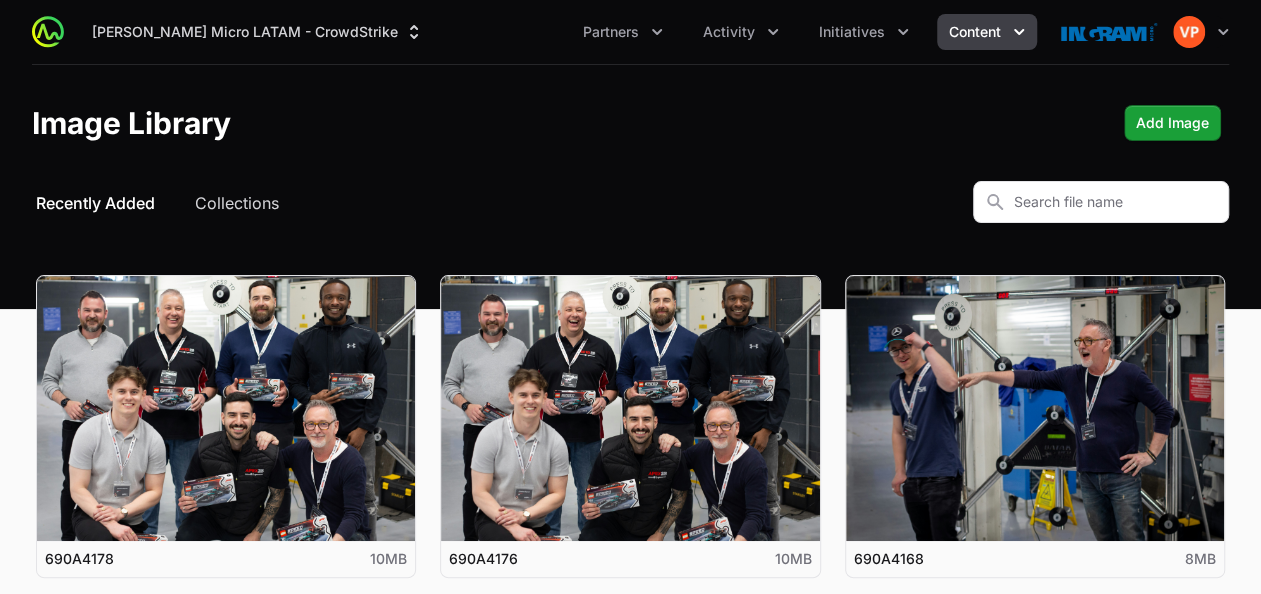 click on "Image Library" 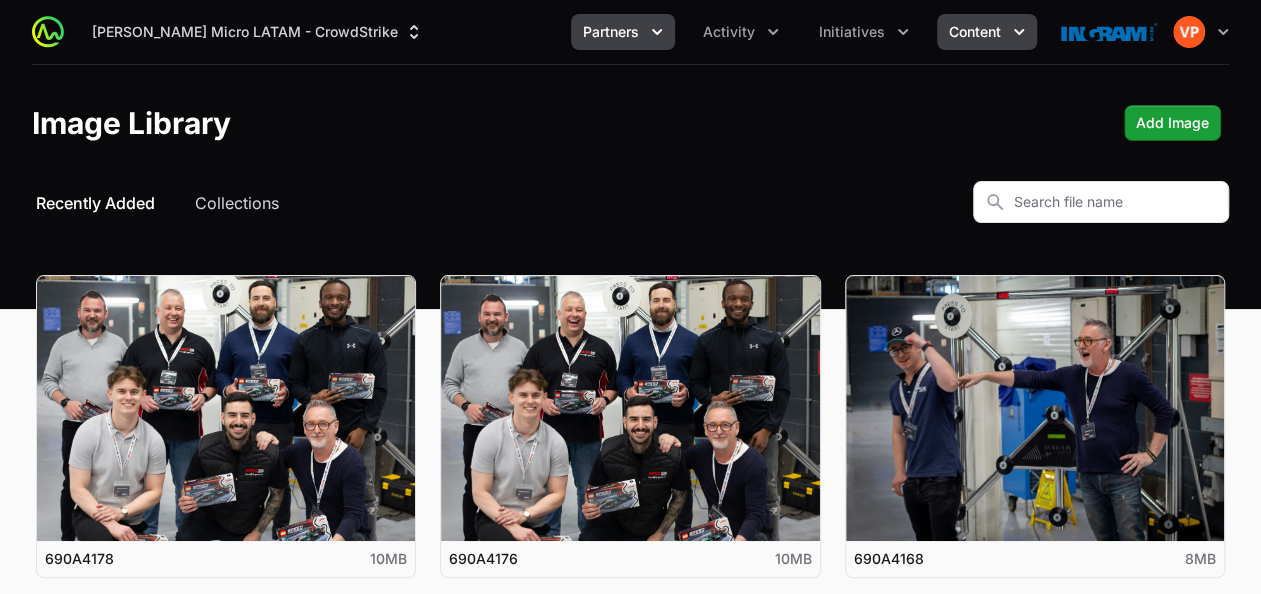 click on "Partners" 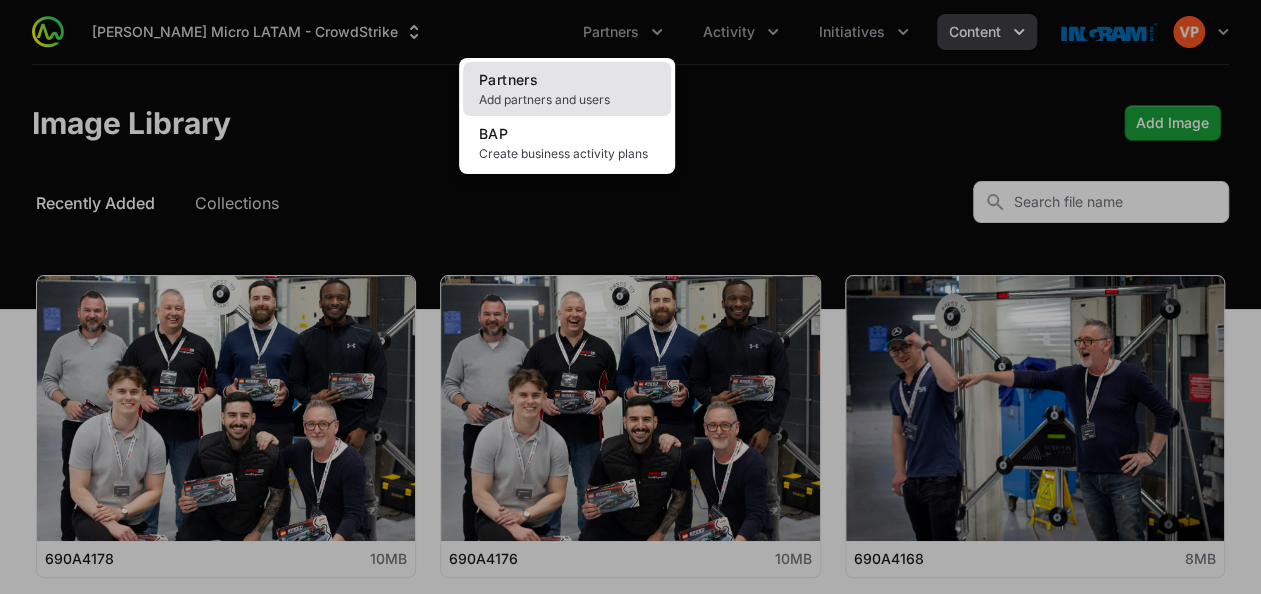 click on "Add partners and users" 